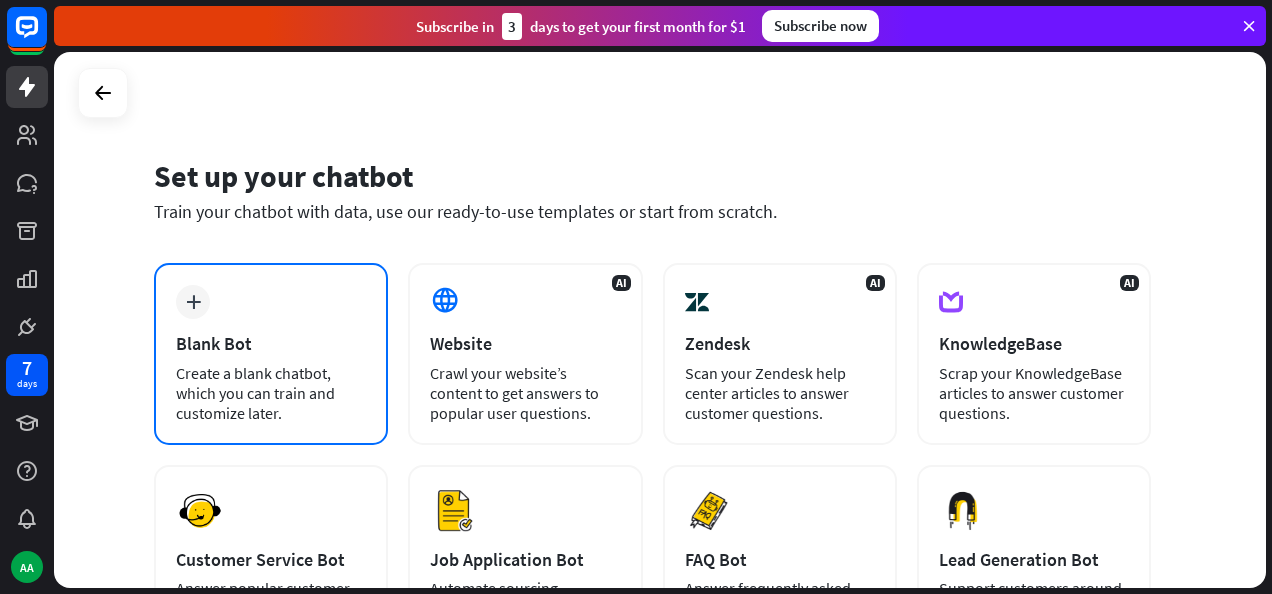 scroll, scrollTop: 0, scrollLeft: 0, axis: both 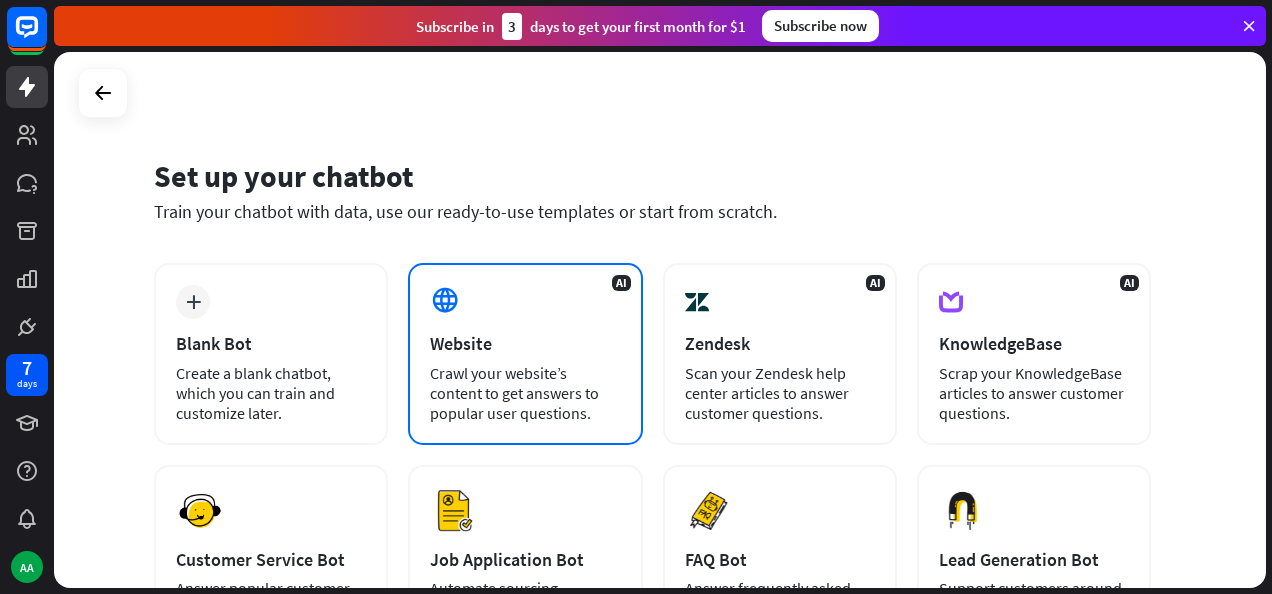click on "Crawl your website’s content to get answers to
popular user questions." at bounding box center (525, 393) 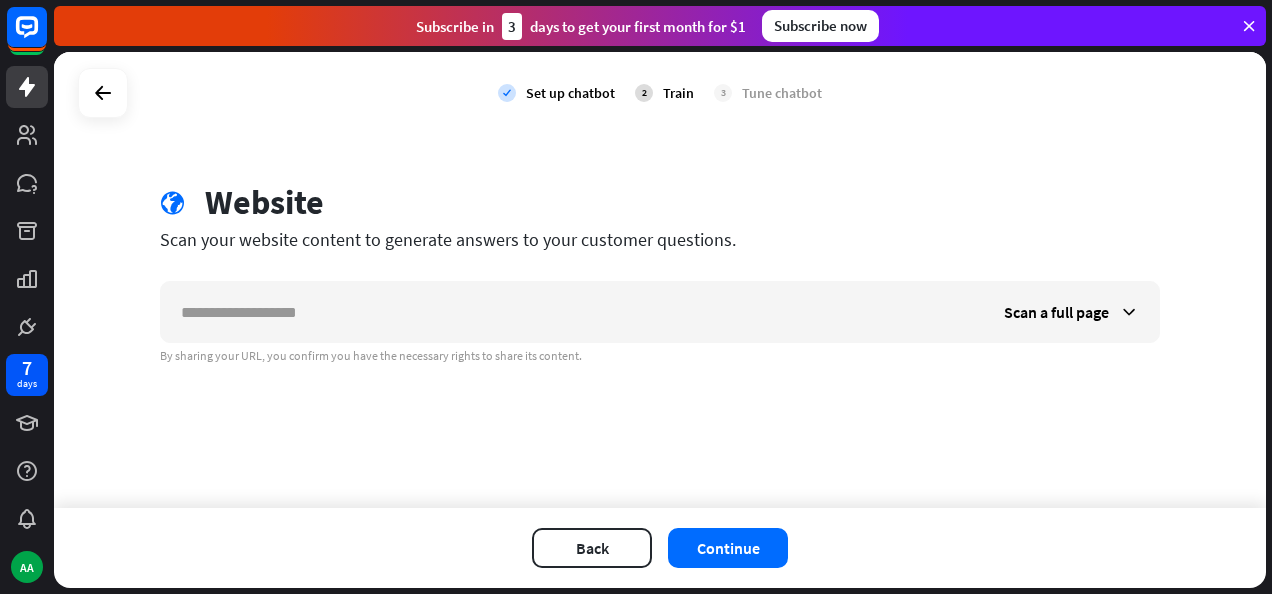 click at bounding box center (103, 93) 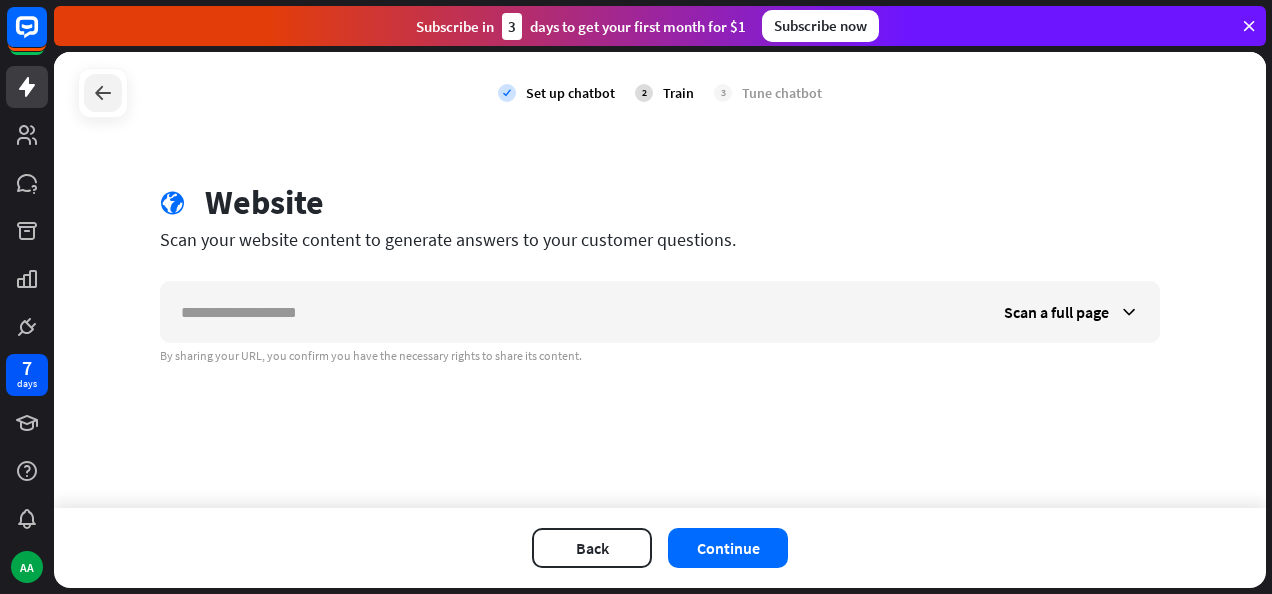 click at bounding box center [103, 93] 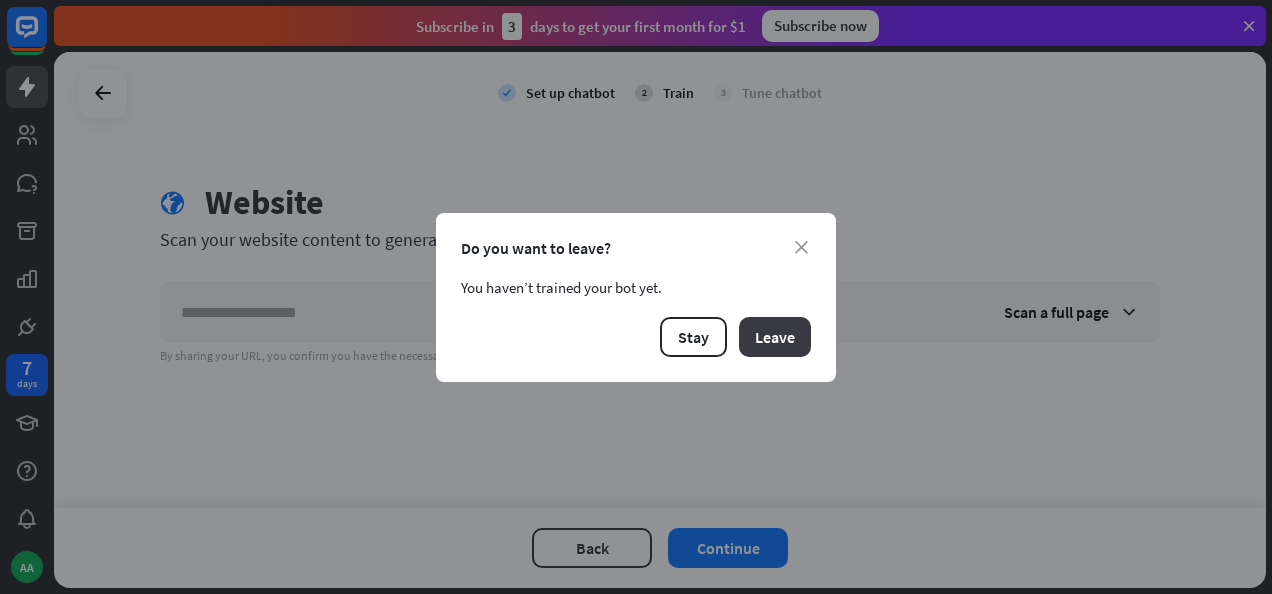 click on "Leave" at bounding box center [775, 337] 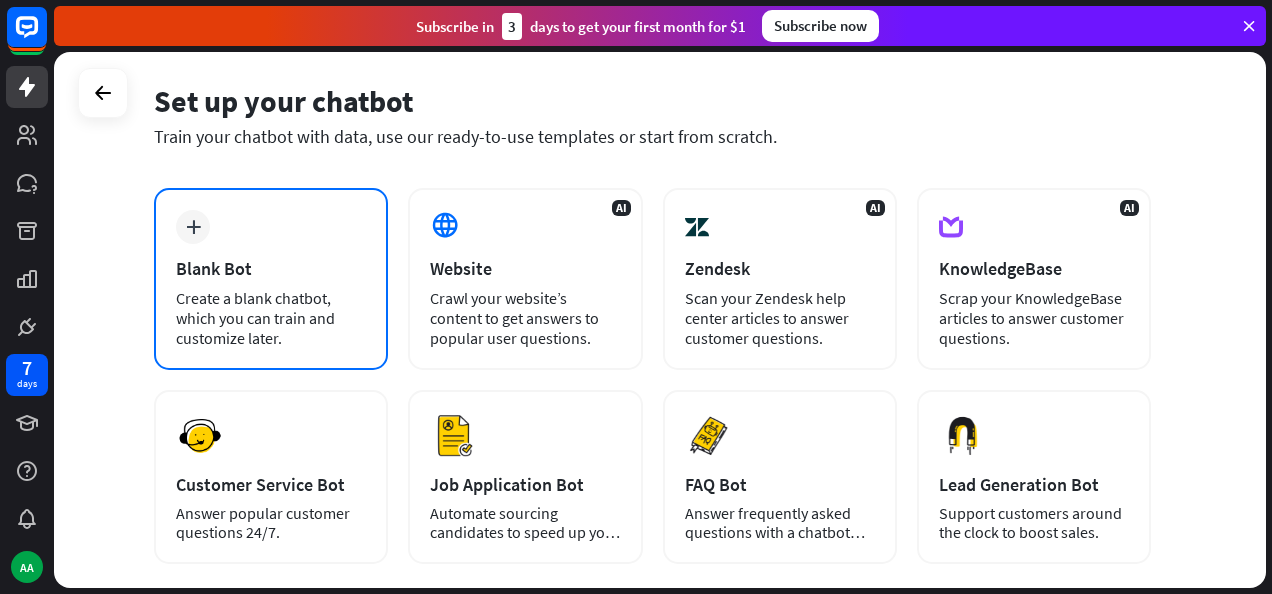 scroll, scrollTop: 90, scrollLeft: 0, axis: vertical 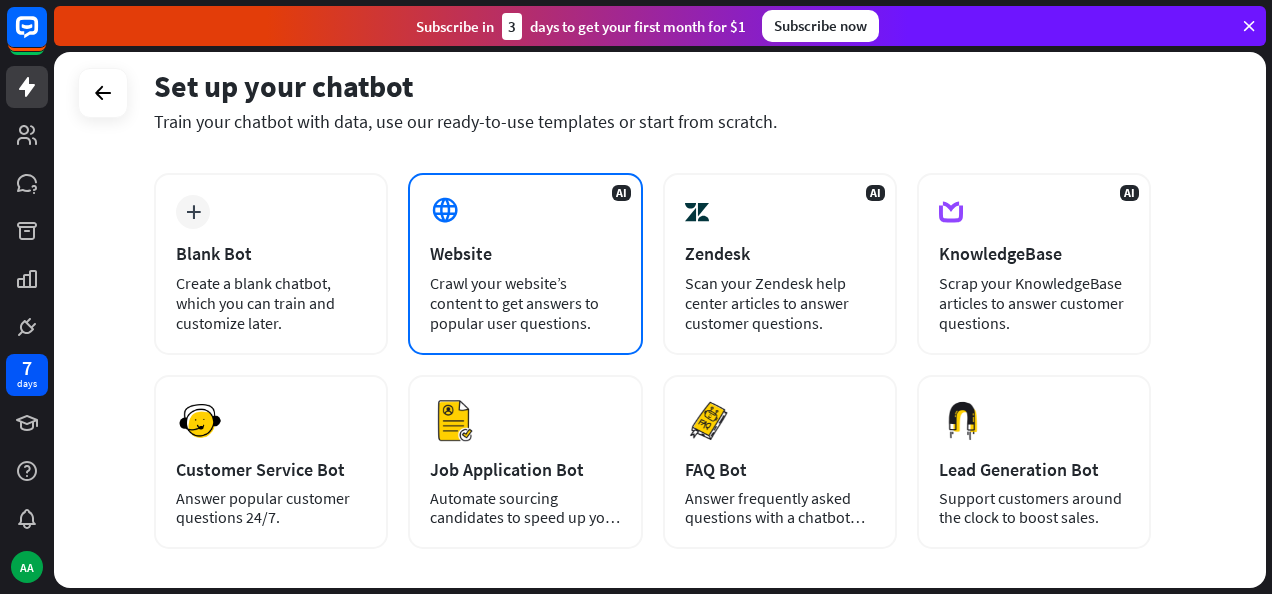 click on "Crawl your website’s content to get answers to
popular user questions." at bounding box center [525, 303] 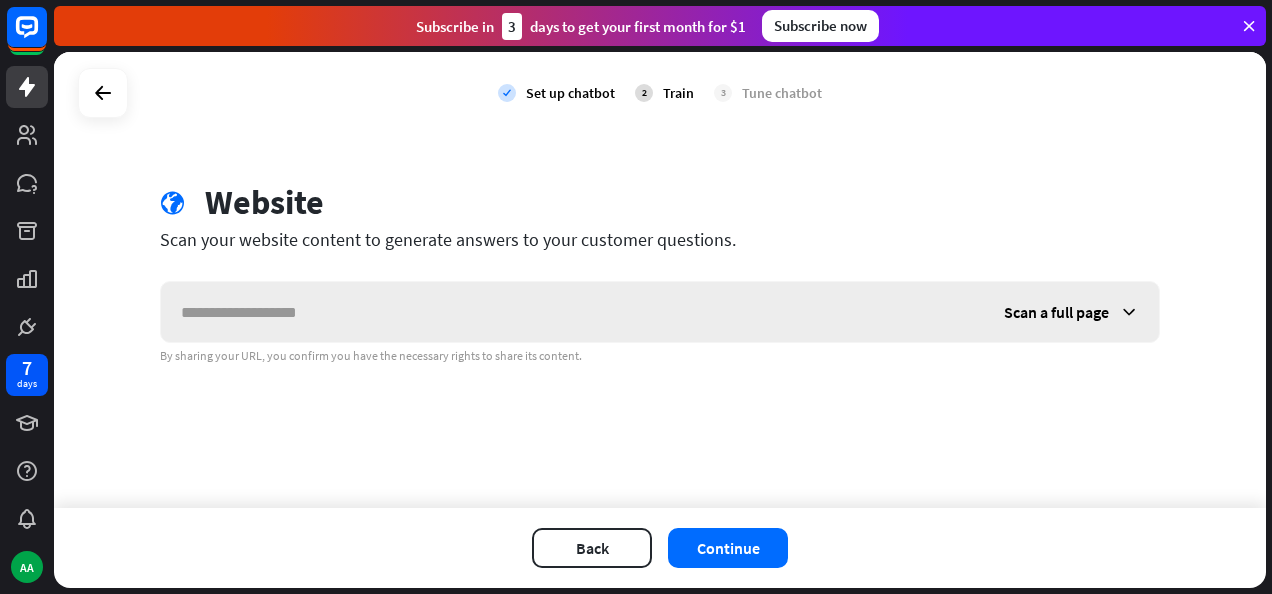 click at bounding box center [1129, 312] 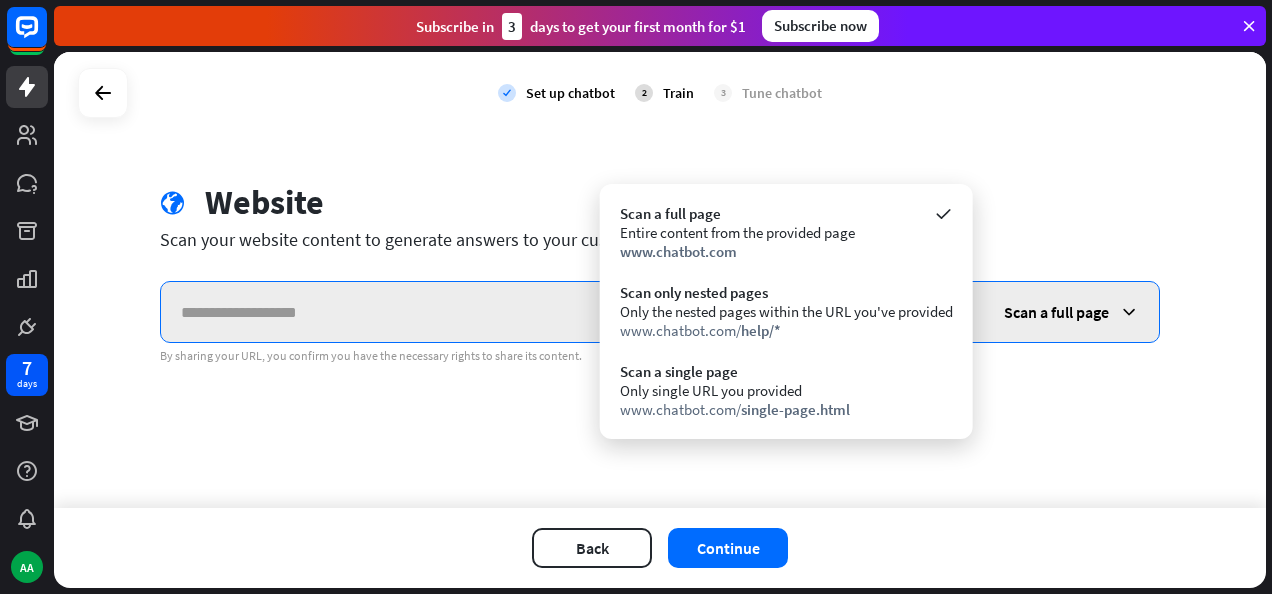click at bounding box center [572, 312] 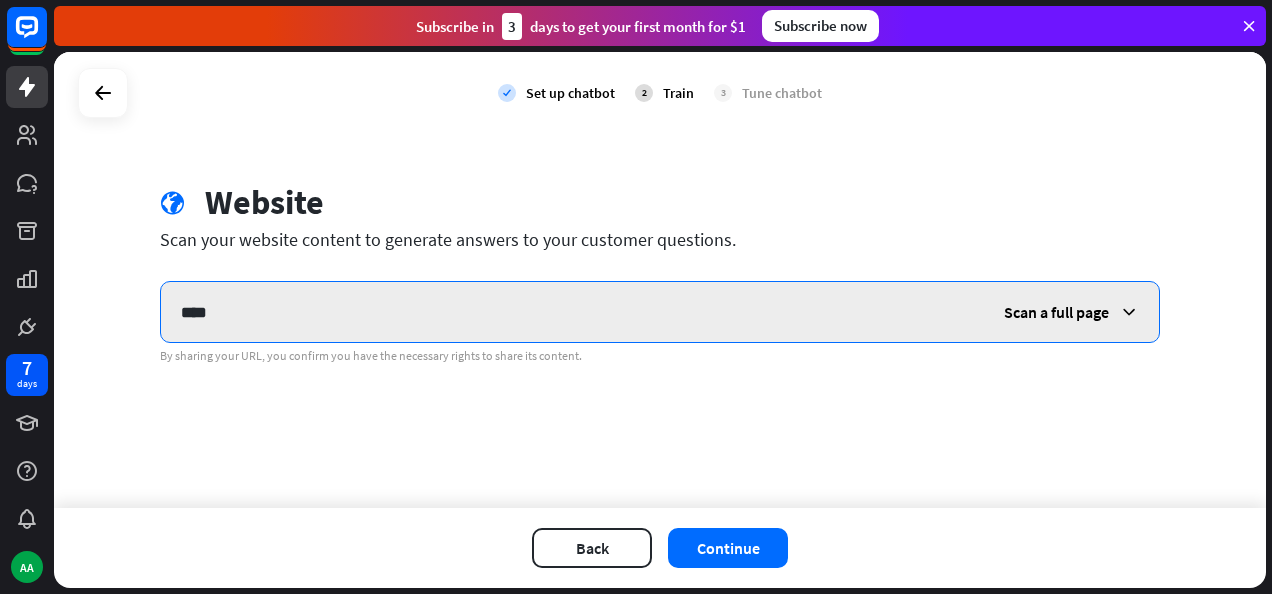 click on "****" at bounding box center (572, 312) 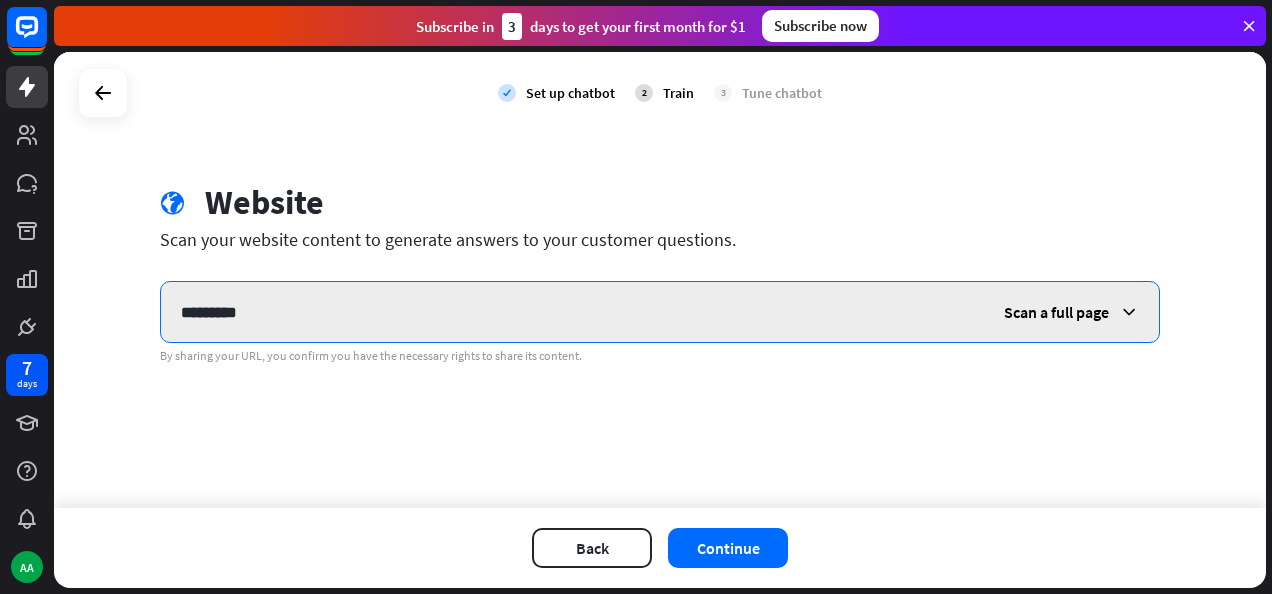 click on "*********" at bounding box center (572, 312) 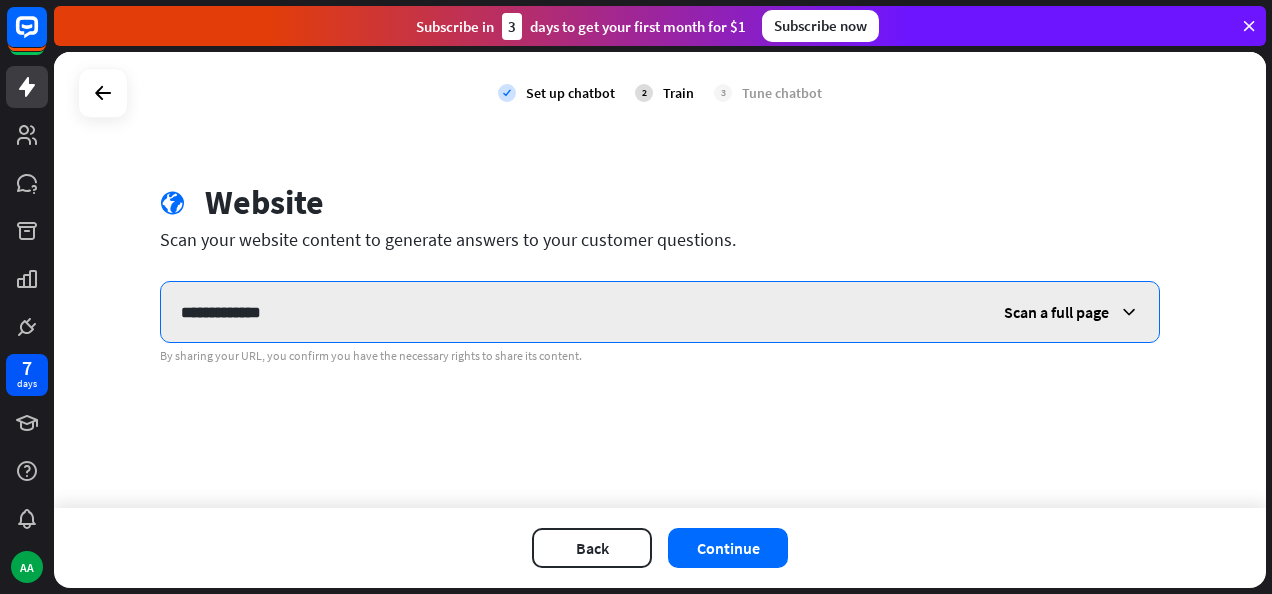 drag, startPoint x: 218, startPoint y: 316, endPoint x: 203, endPoint y: 316, distance: 15 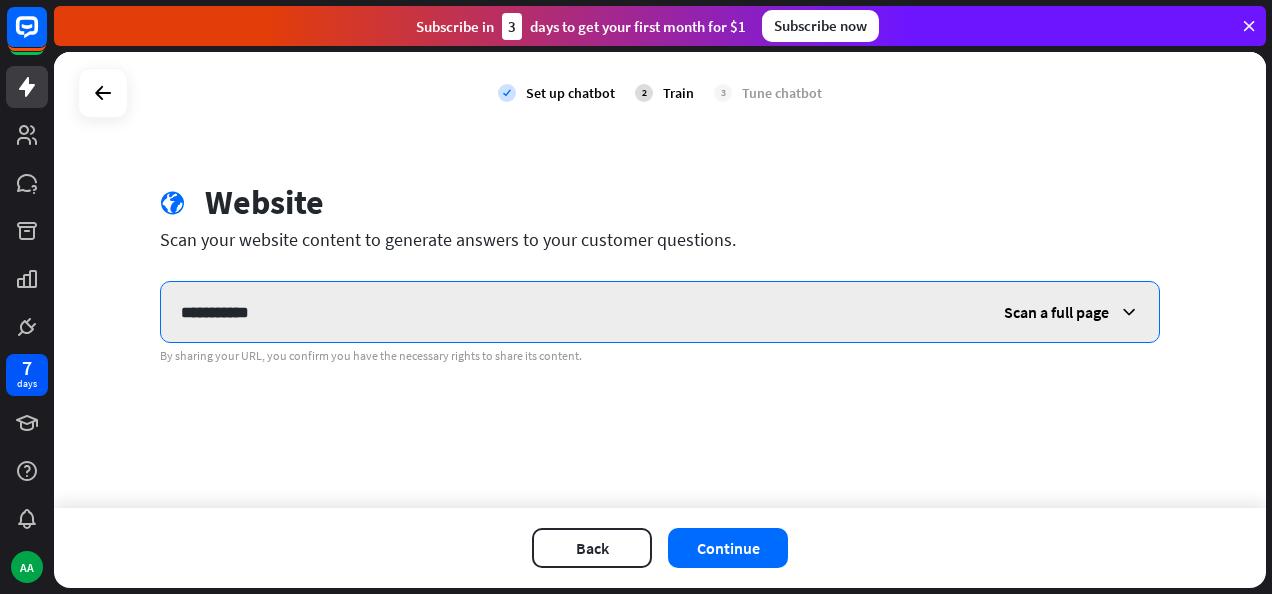type on "**********" 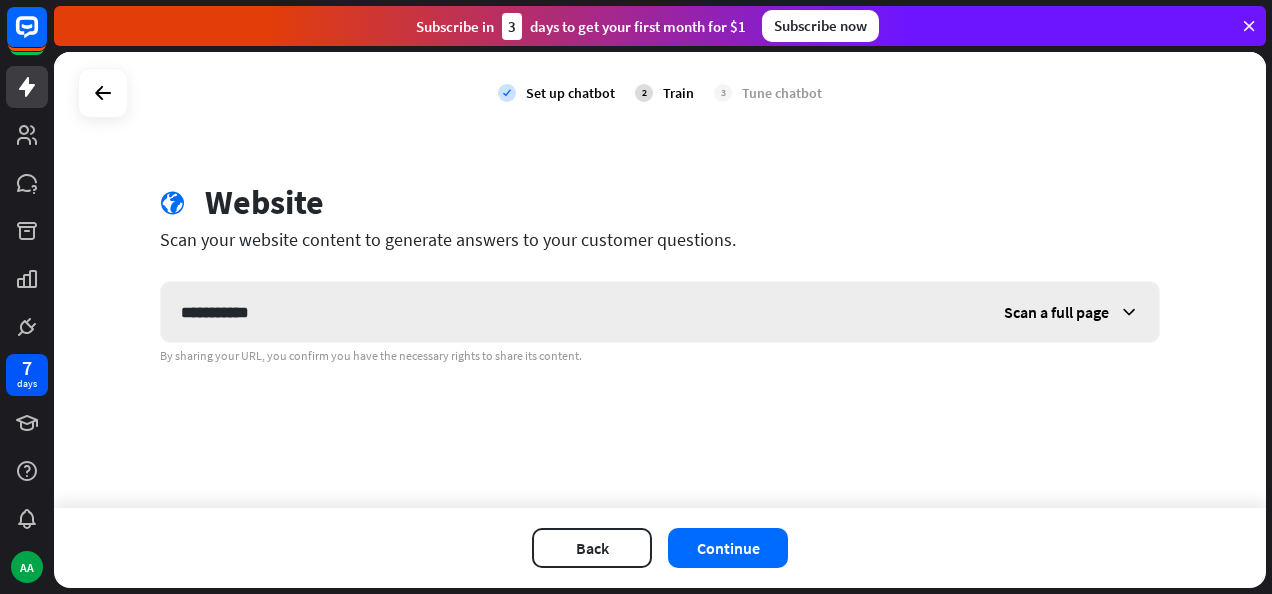 click on "Scan a full page" at bounding box center [1056, 312] 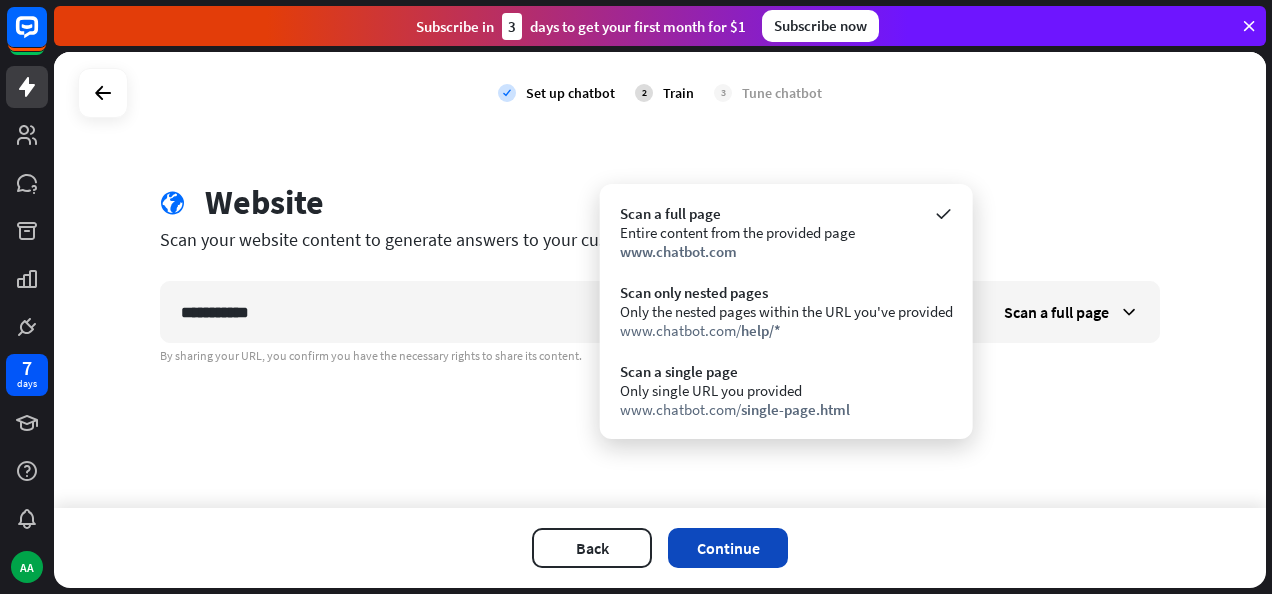 drag, startPoint x: 438, startPoint y: 506, endPoint x: 740, endPoint y: 548, distance: 304.90656 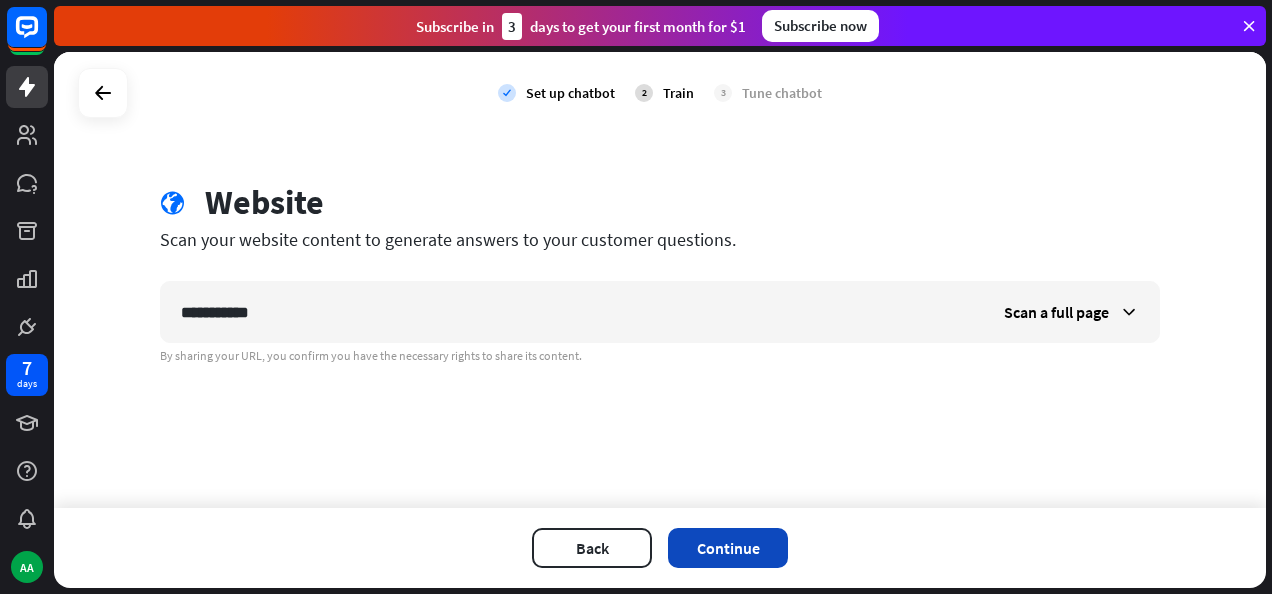 click on "Continue" at bounding box center [728, 548] 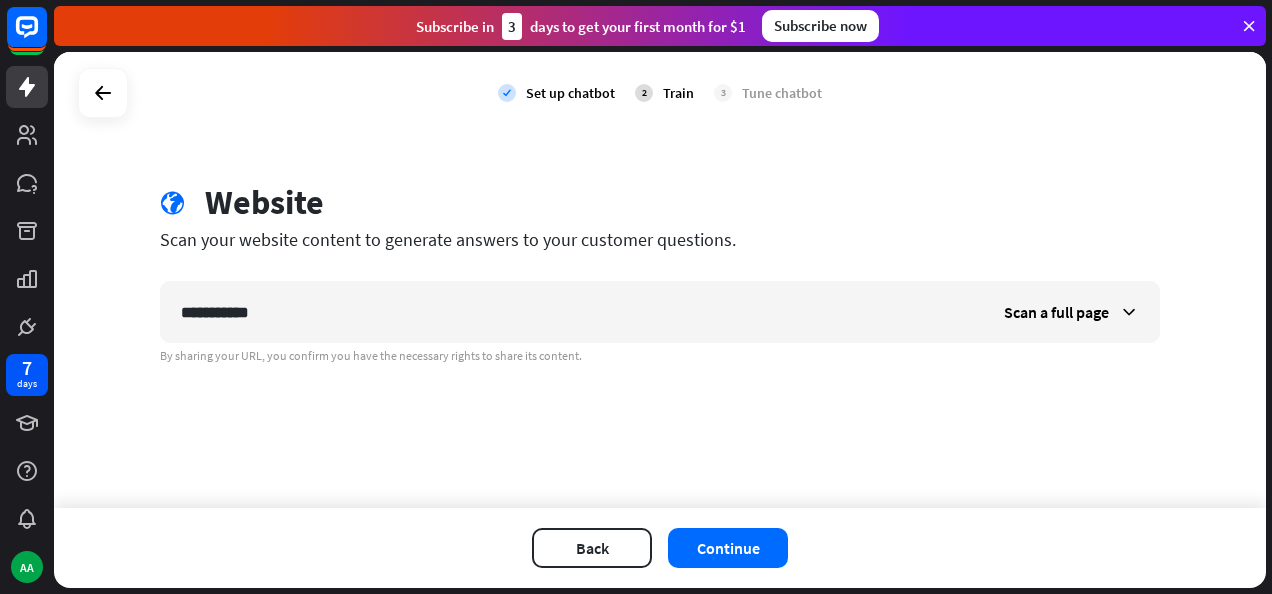 click on "**********" at bounding box center [660, 280] 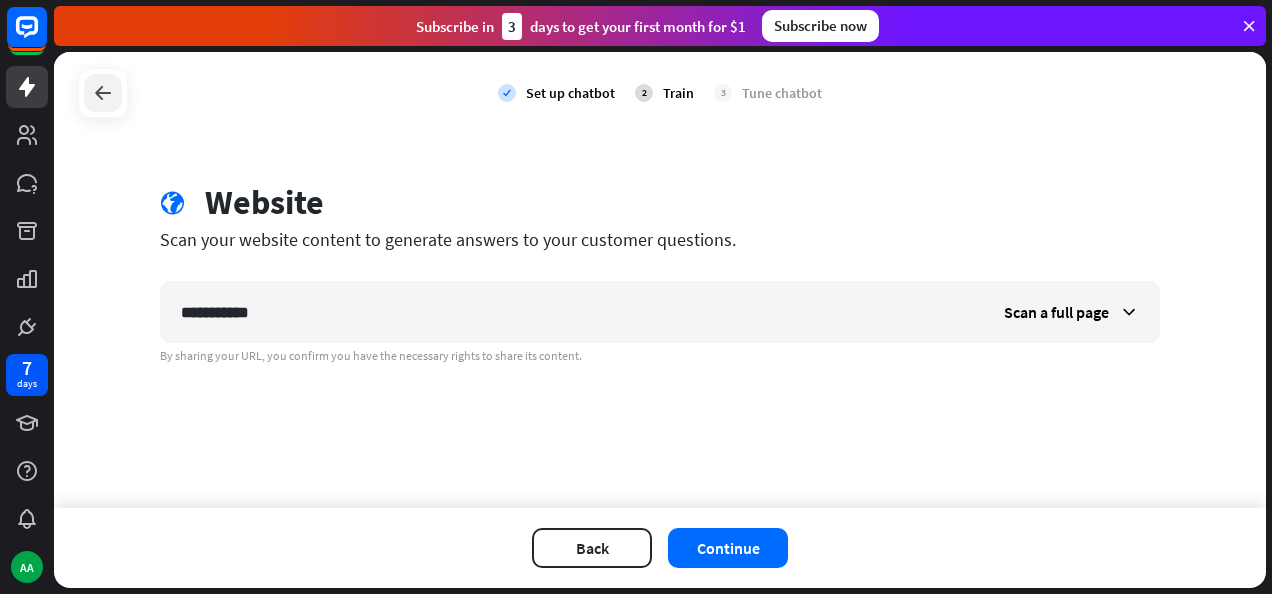 click at bounding box center (103, 93) 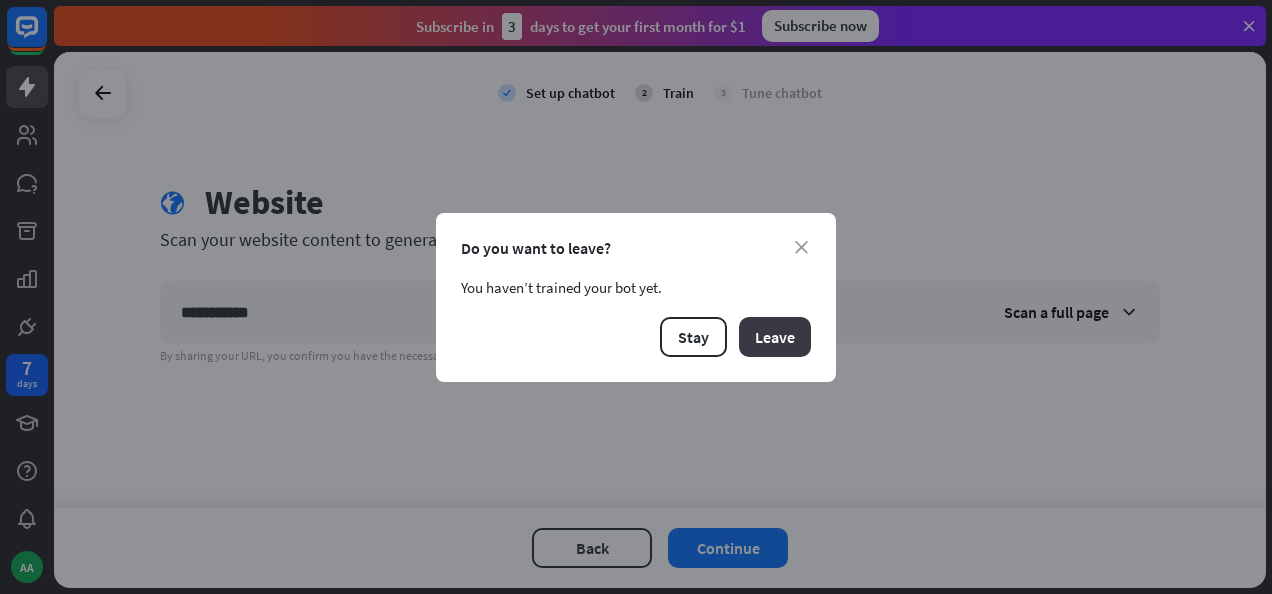 click on "Leave" at bounding box center (775, 337) 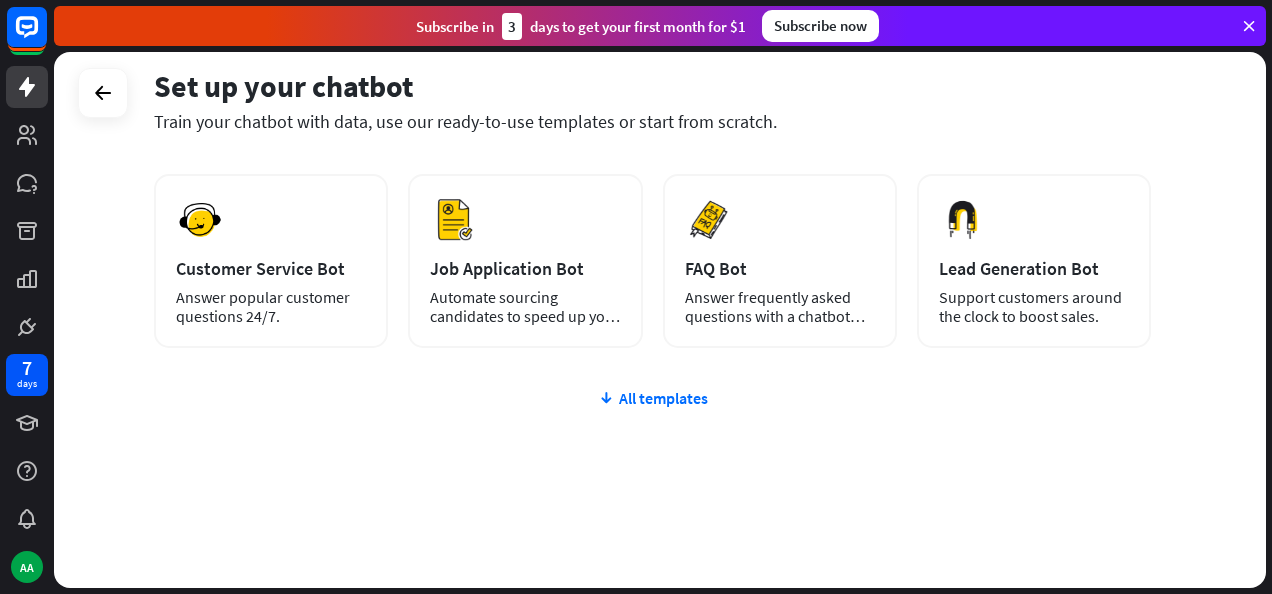 scroll, scrollTop: 291, scrollLeft: 0, axis: vertical 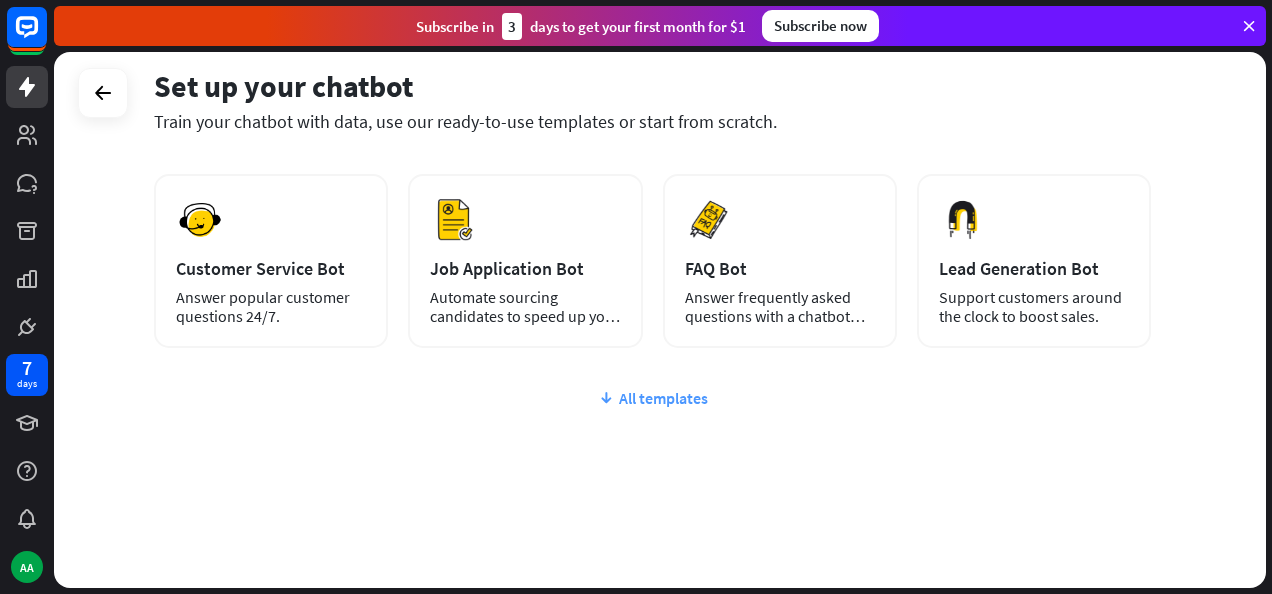 click on "All templates" at bounding box center (652, 398) 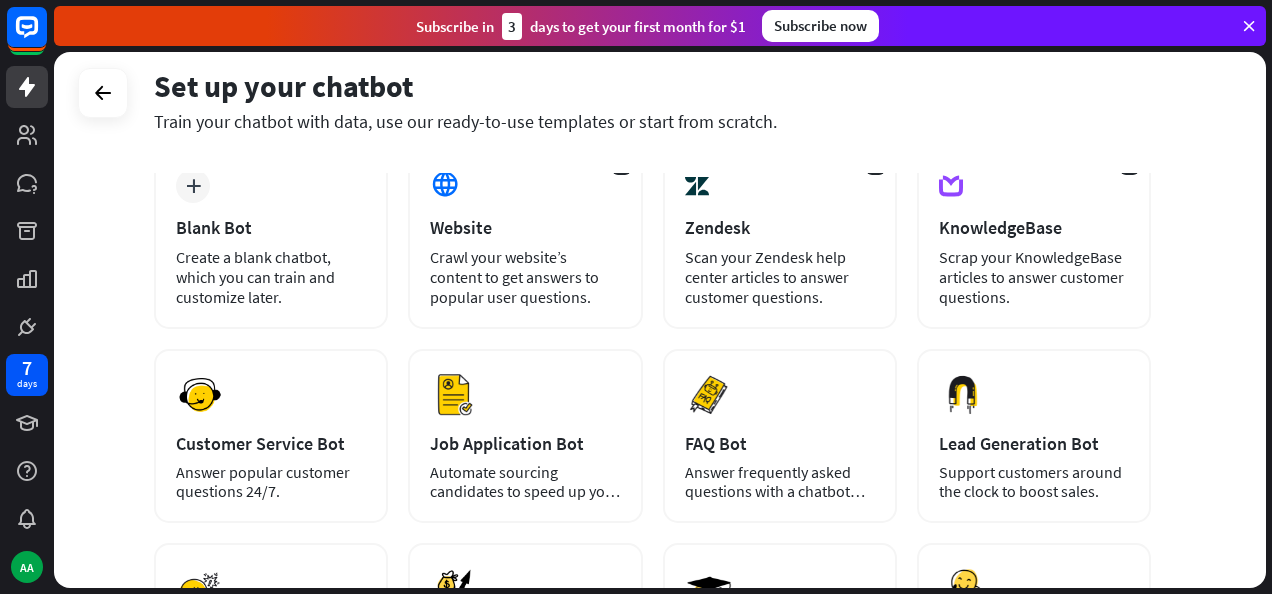scroll, scrollTop: 118, scrollLeft: 0, axis: vertical 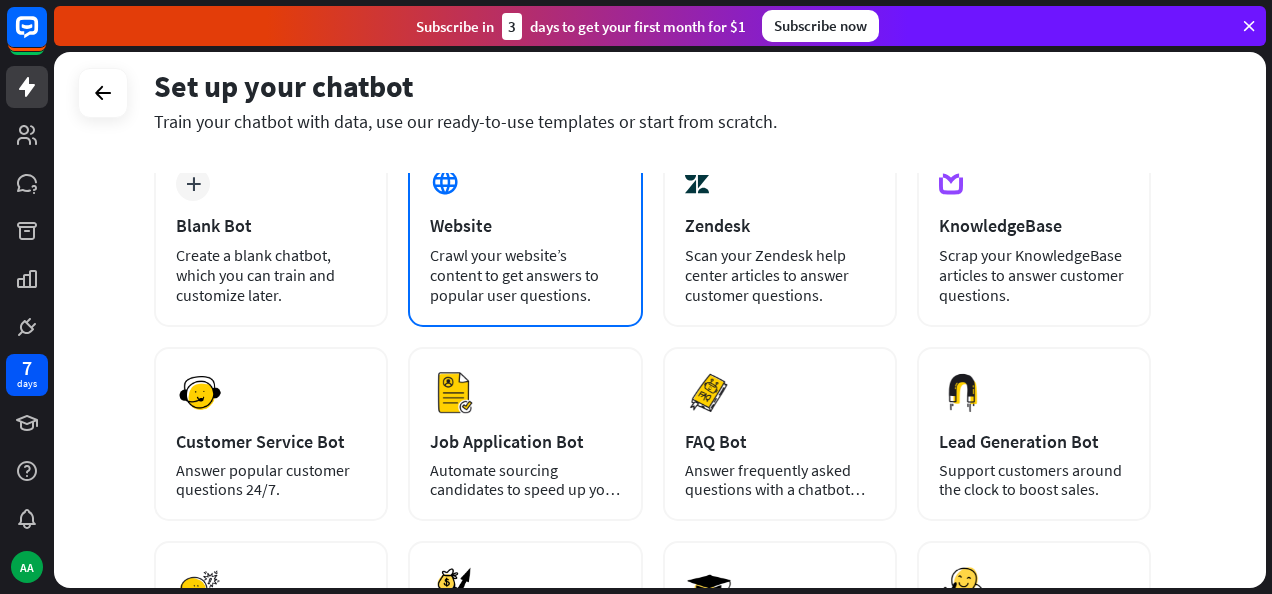 click on "Website" at bounding box center (525, 225) 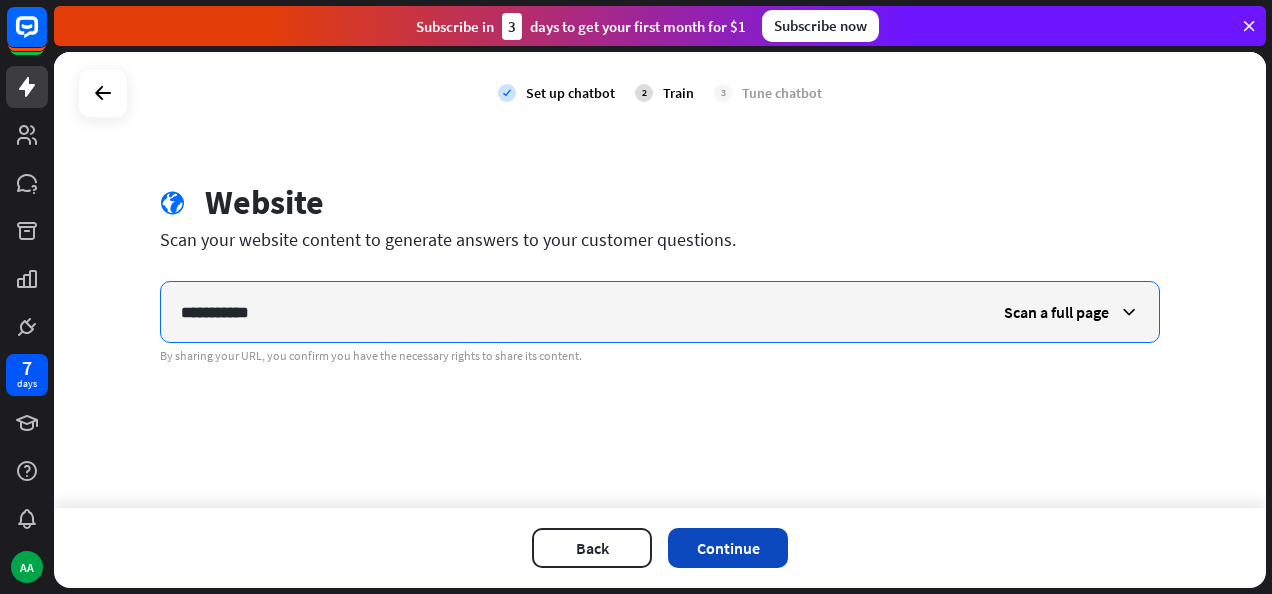 type on "**********" 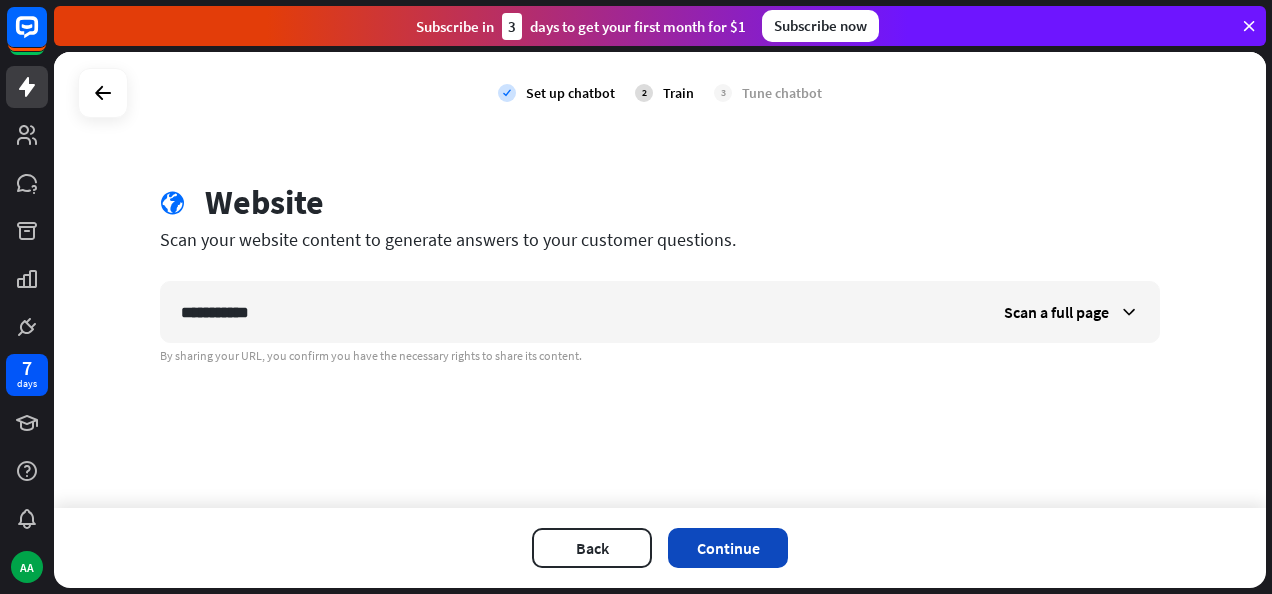 click on "Continue" at bounding box center [728, 548] 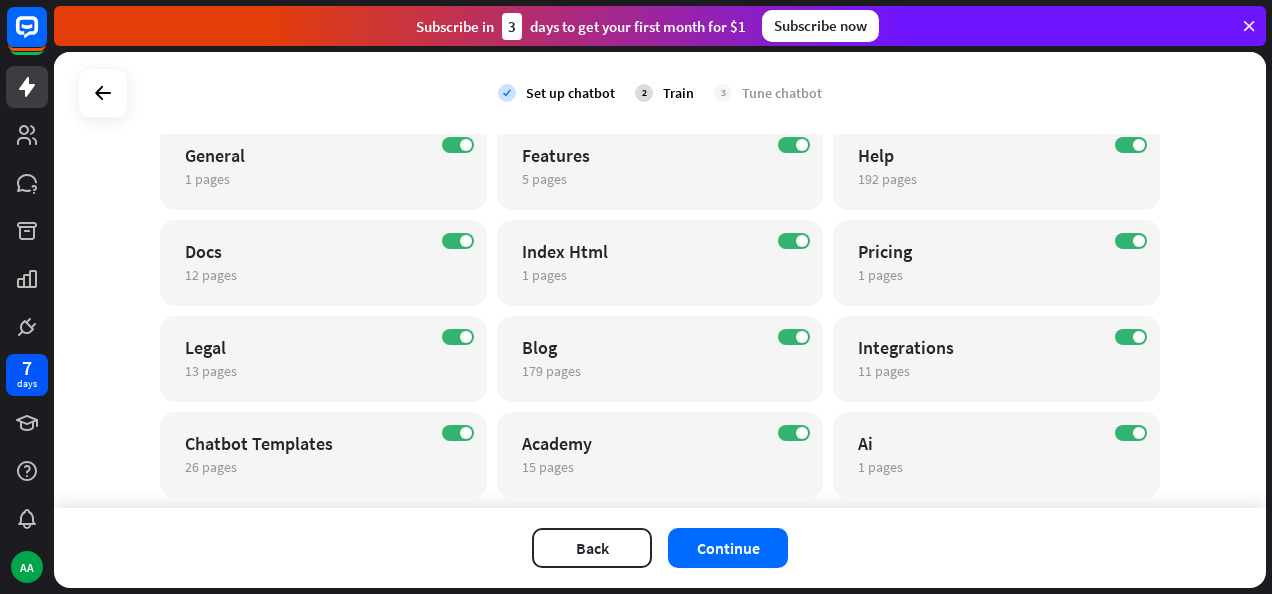 scroll, scrollTop: 192, scrollLeft: 0, axis: vertical 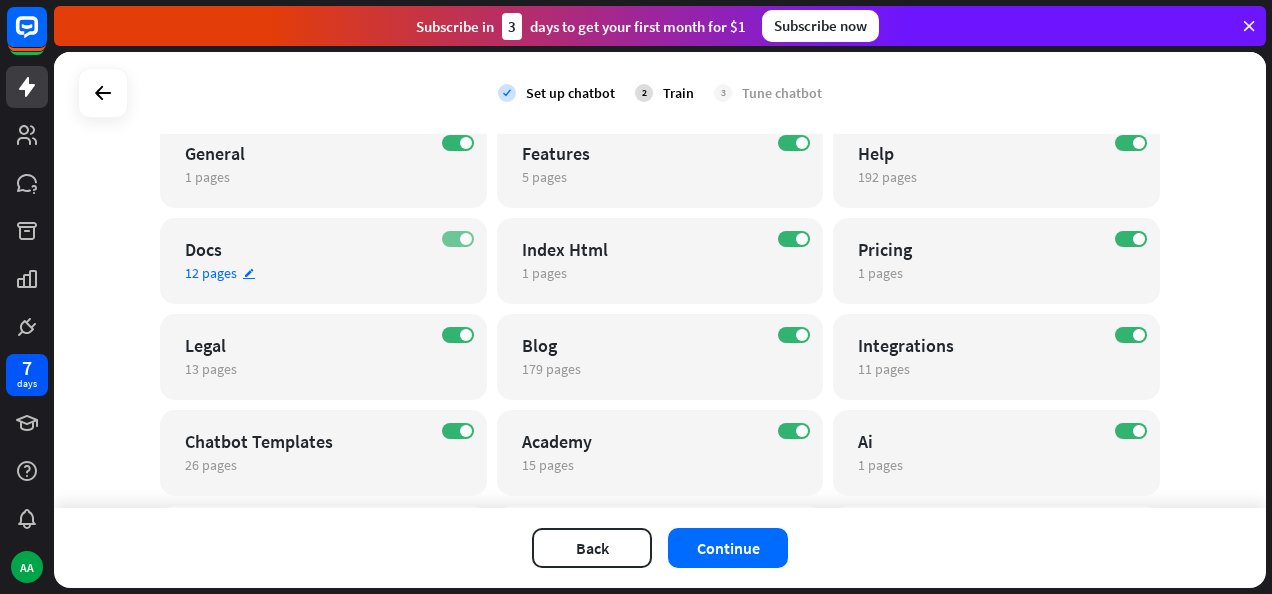 click on "ON" at bounding box center [458, 239] 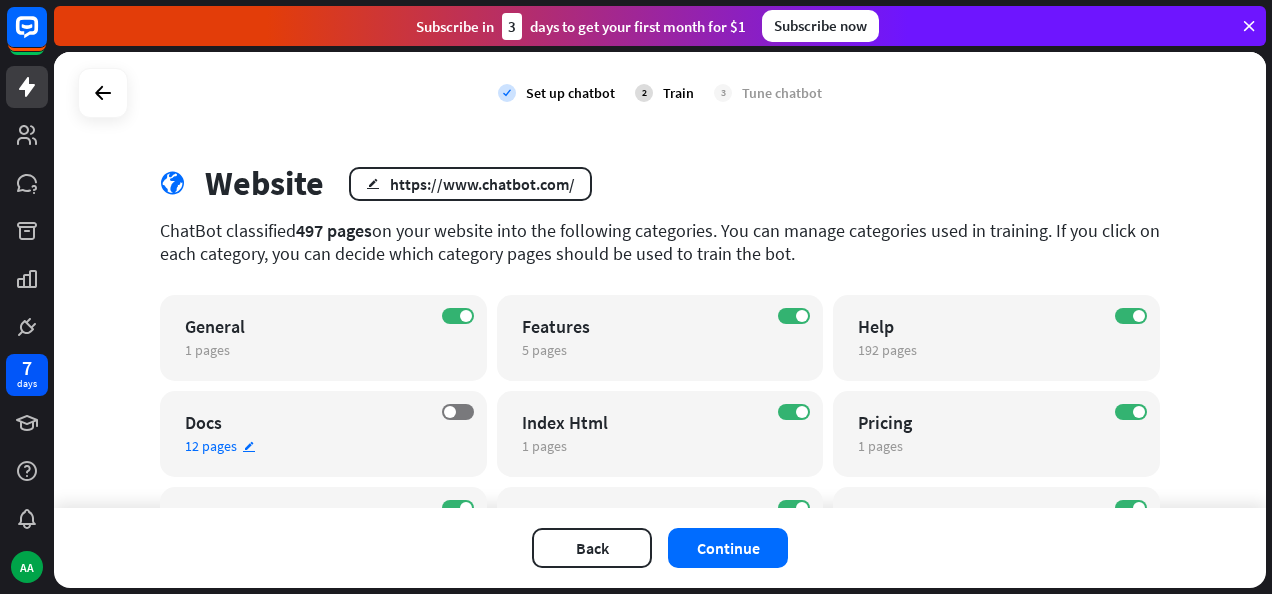 scroll, scrollTop: 20, scrollLeft: 0, axis: vertical 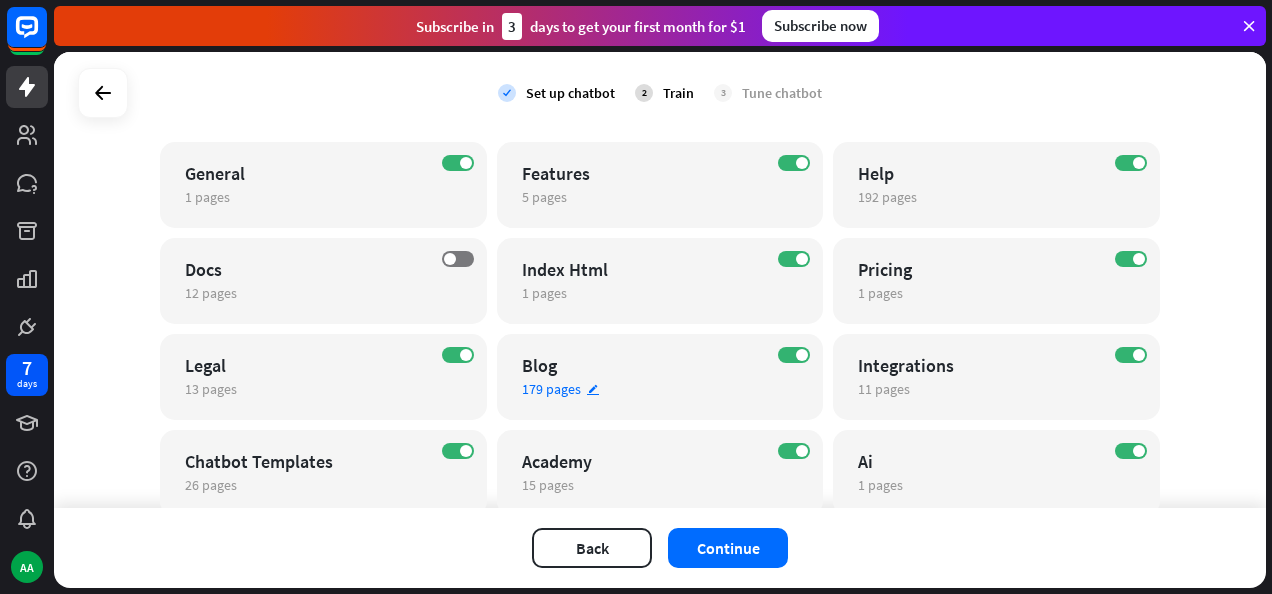 click on "ON
Blog   179 pages   edit" at bounding box center (660, 377) 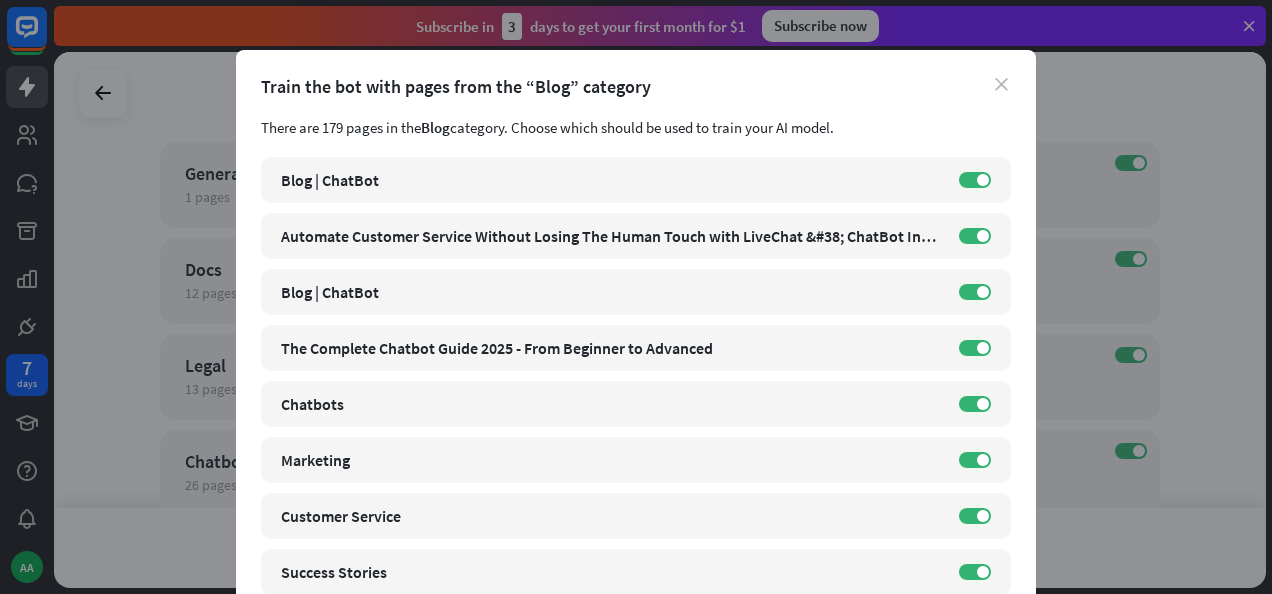 click on "close" at bounding box center (1001, 84) 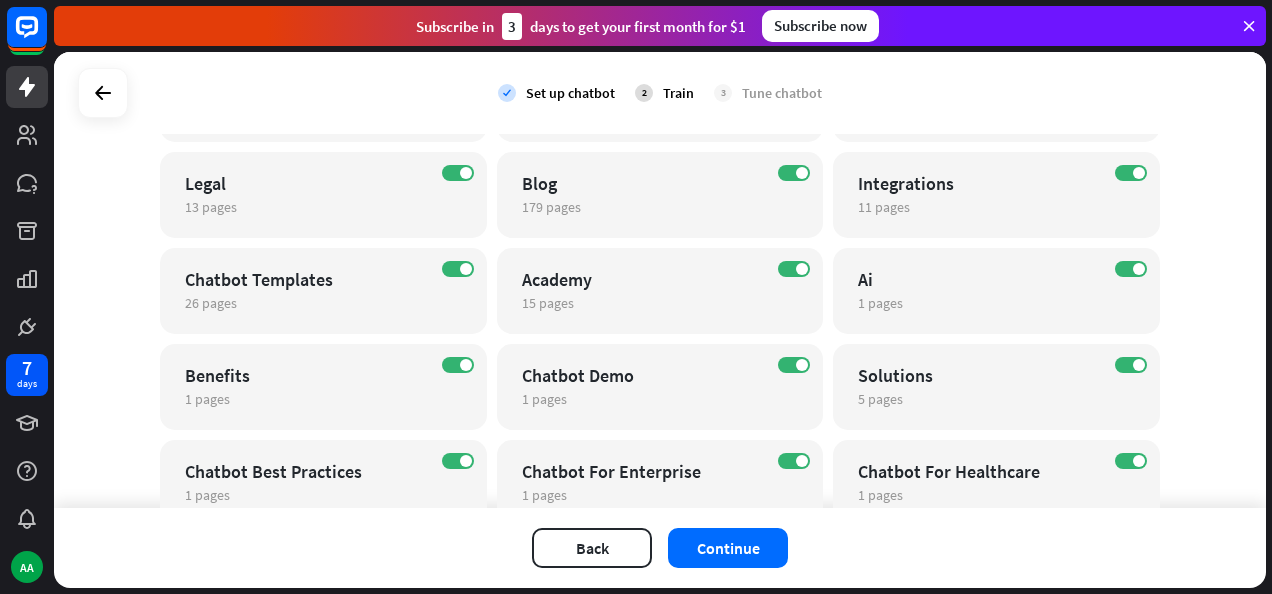 scroll, scrollTop: 355, scrollLeft: 0, axis: vertical 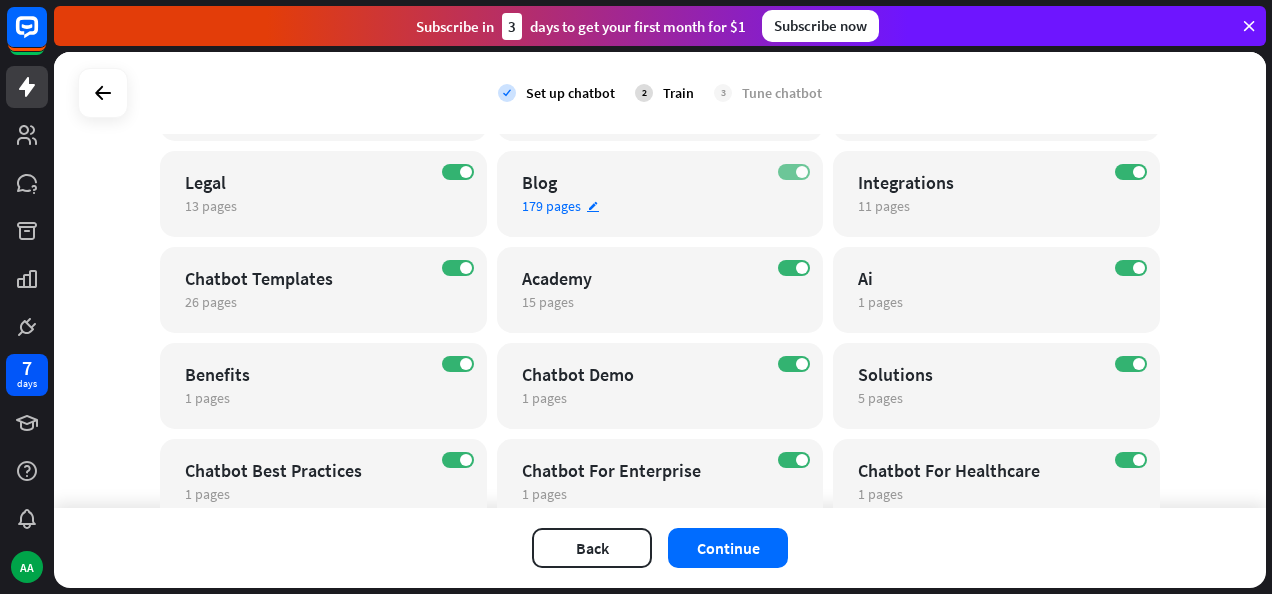 click at bounding box center (802, 172) 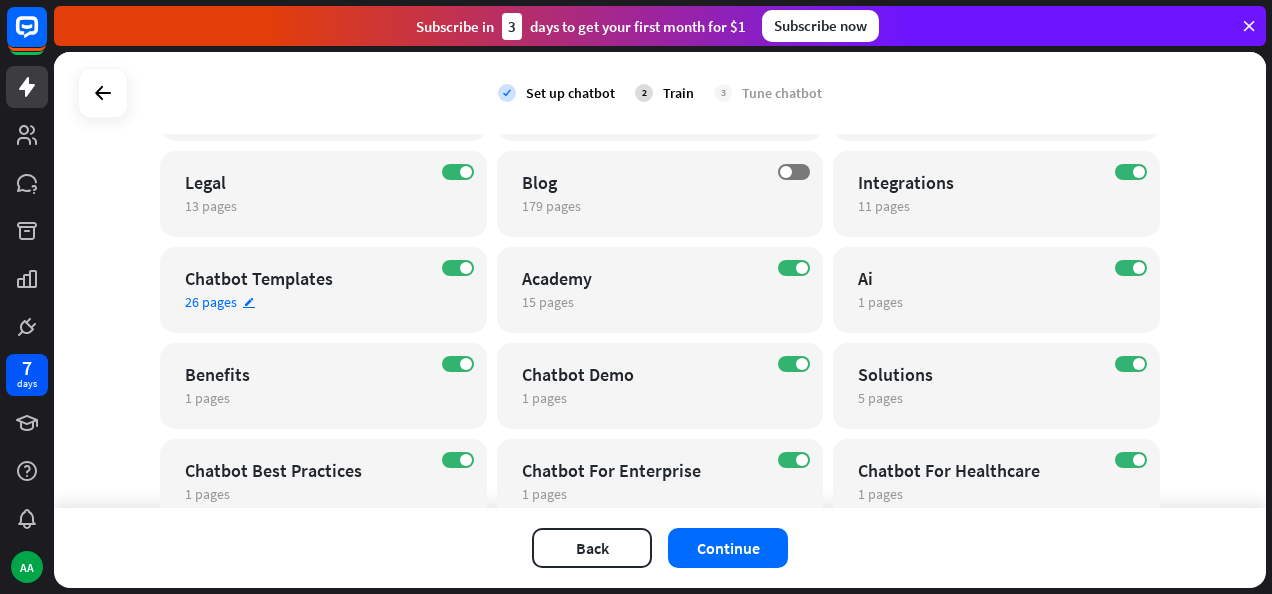 click on "ON
Chatbot Templates   26 pages   edit" at bounding box center [323, 290] 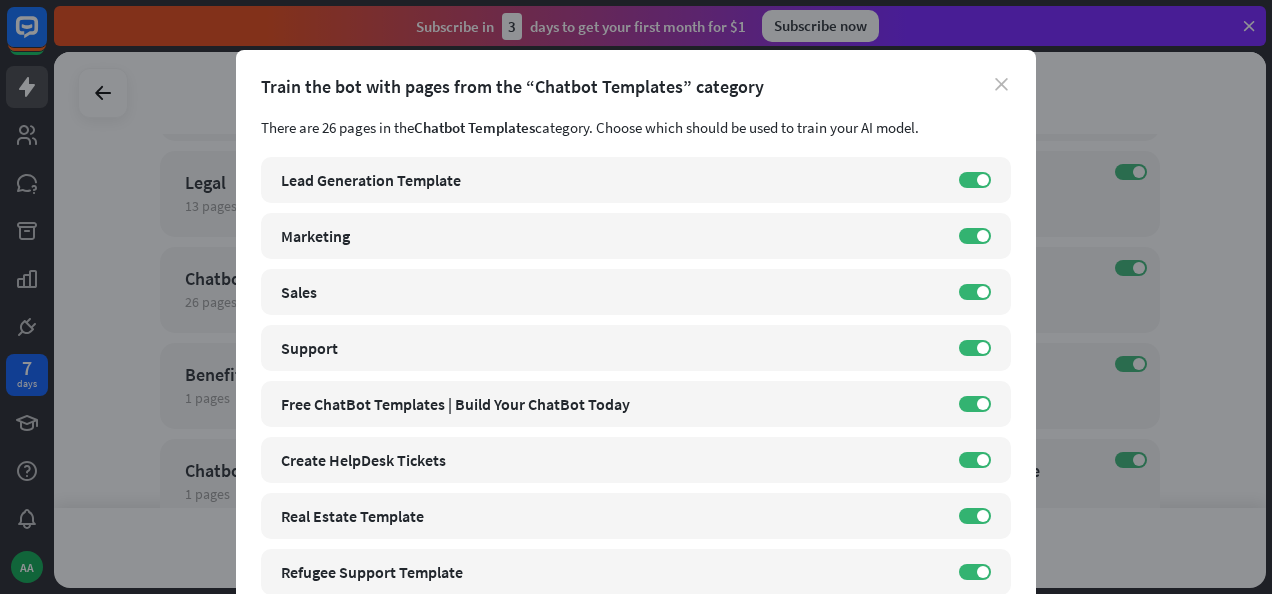 click on "close" at bounding box center (1001, 84) 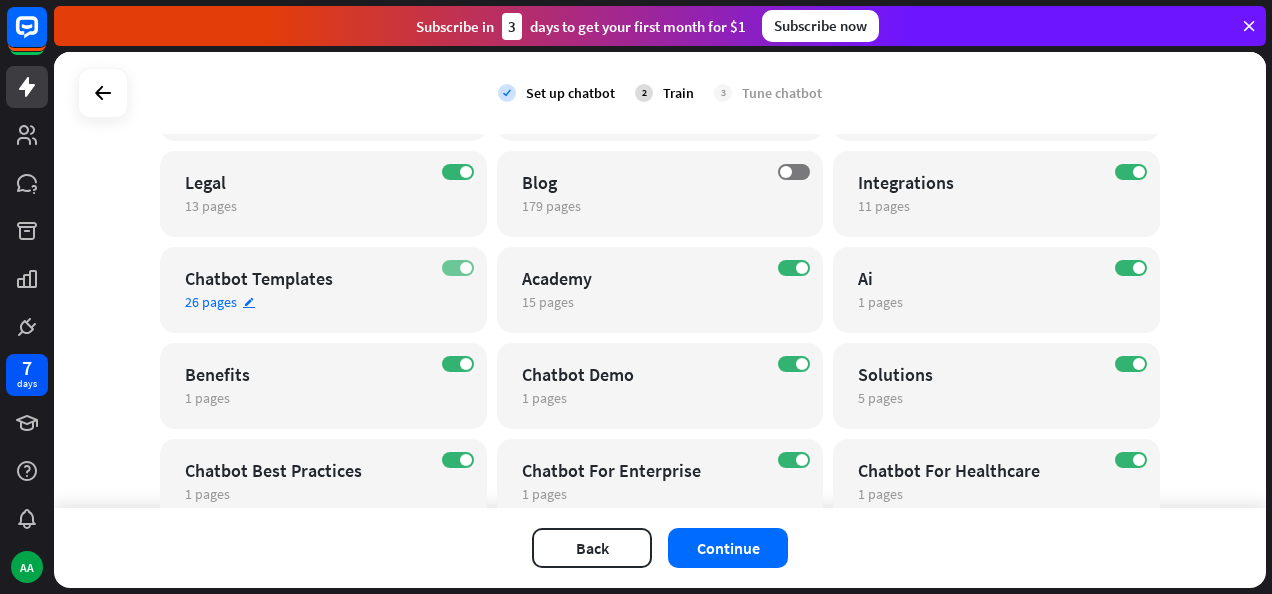 click on "ON" at bounding box center (458, 268) 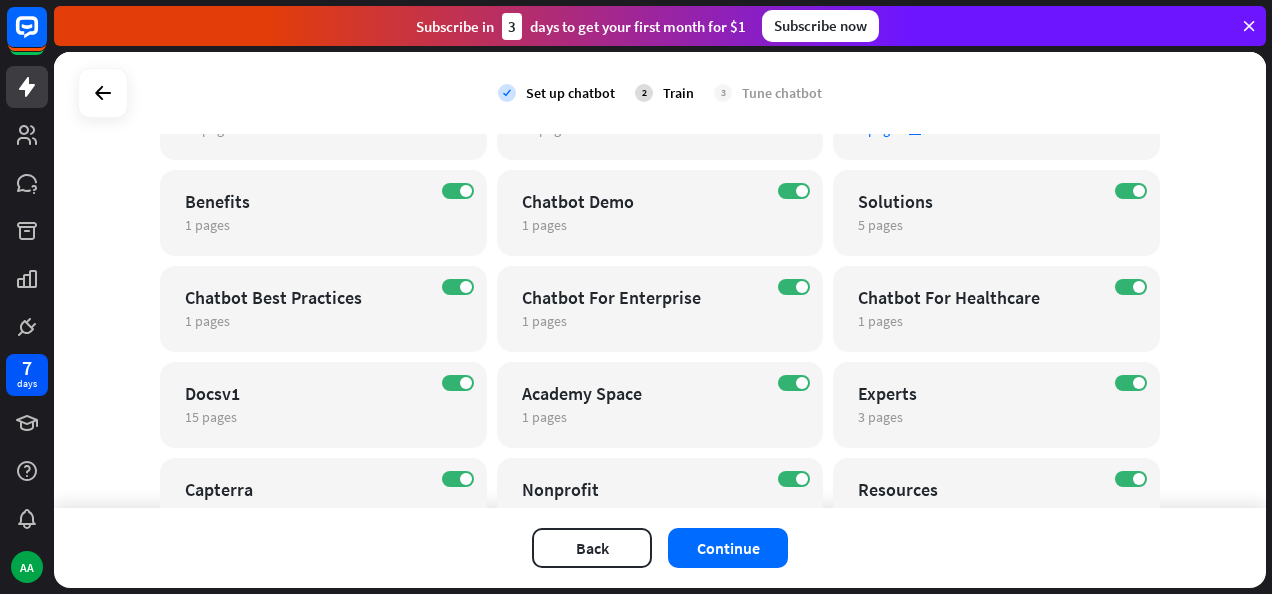 scroll, scrollTop: 820, scrollLeft: 0, axis: vertical 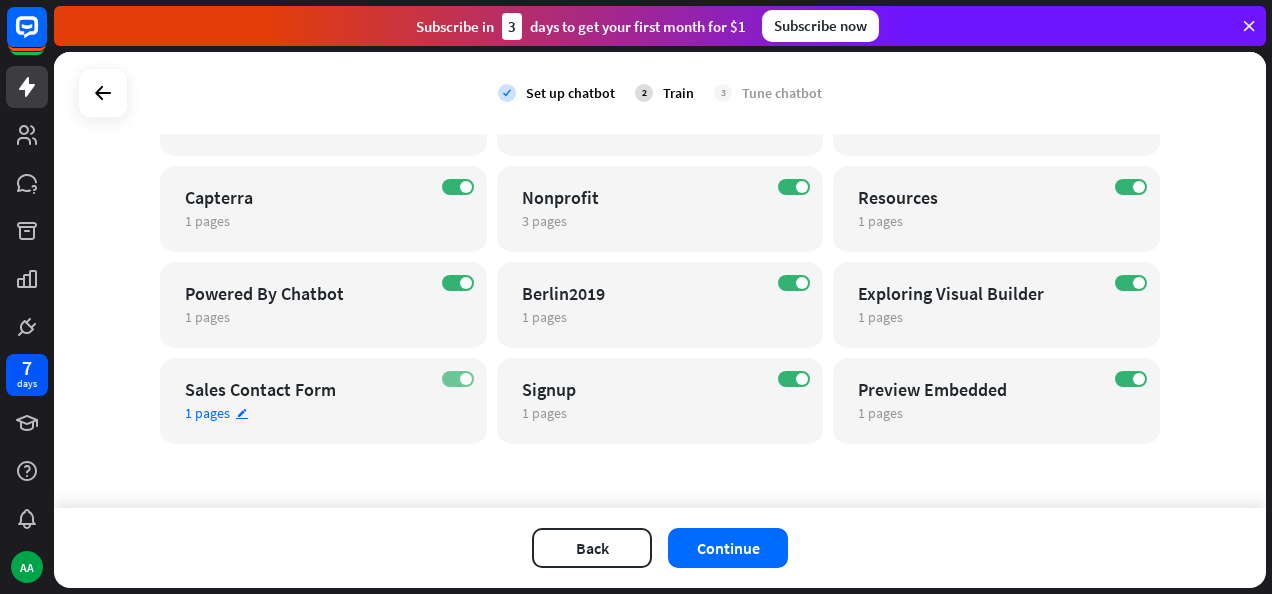 click at bounding box center [466, 379] 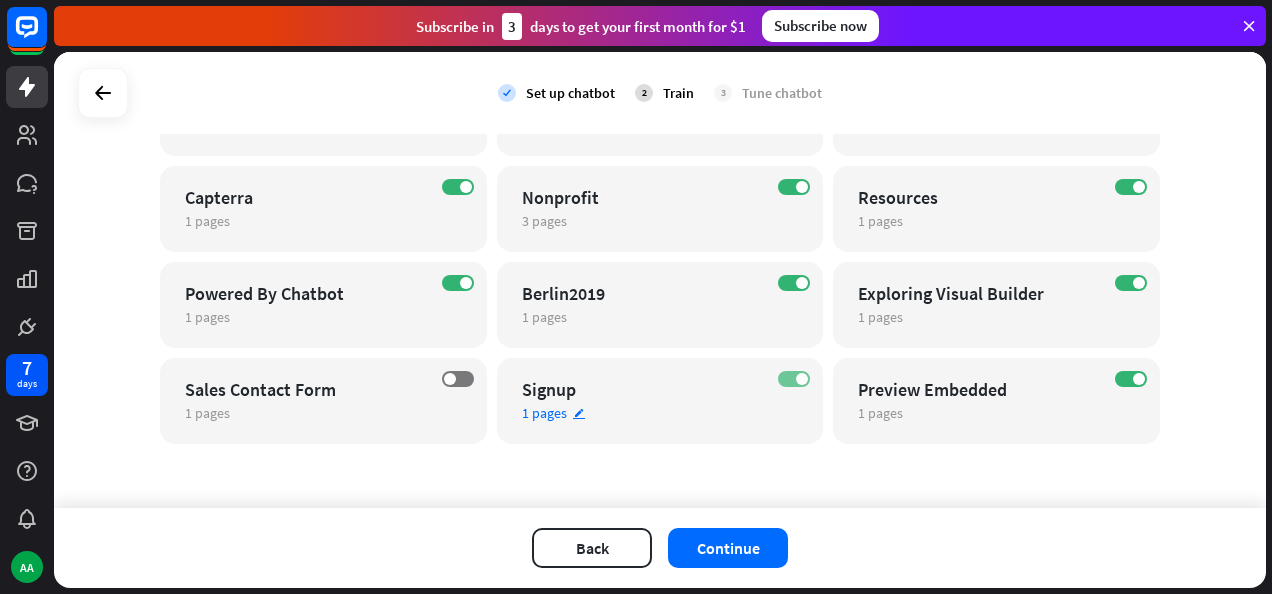 click on "ON" at bounding box center [794, 379] 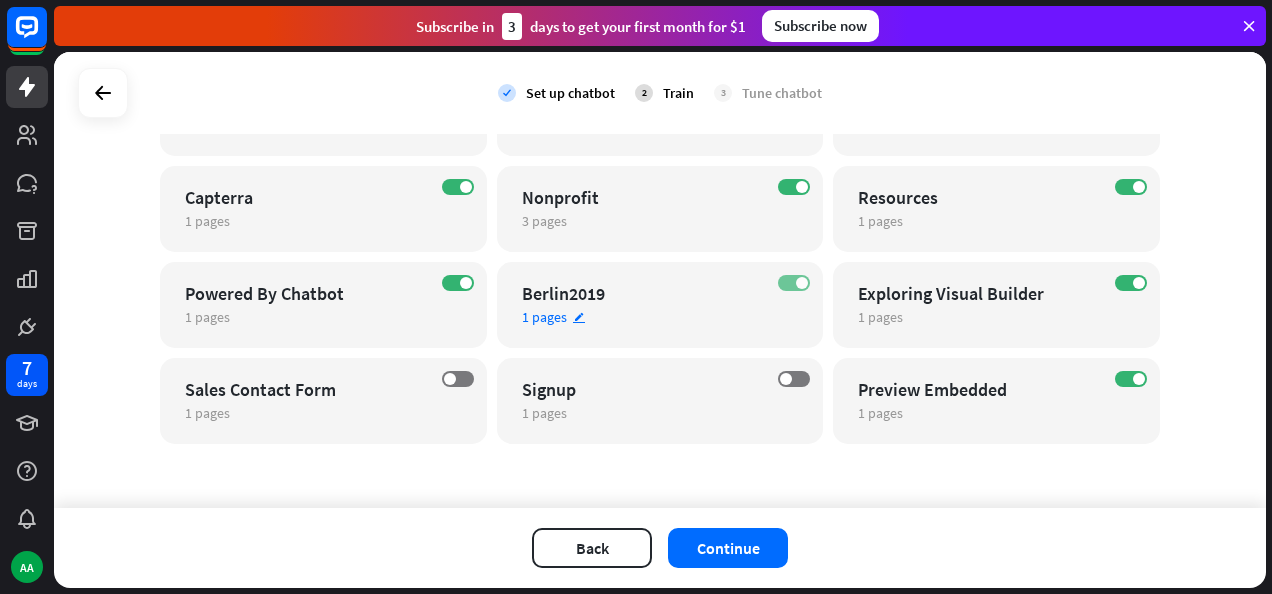 click at bounding box center (802, 283) 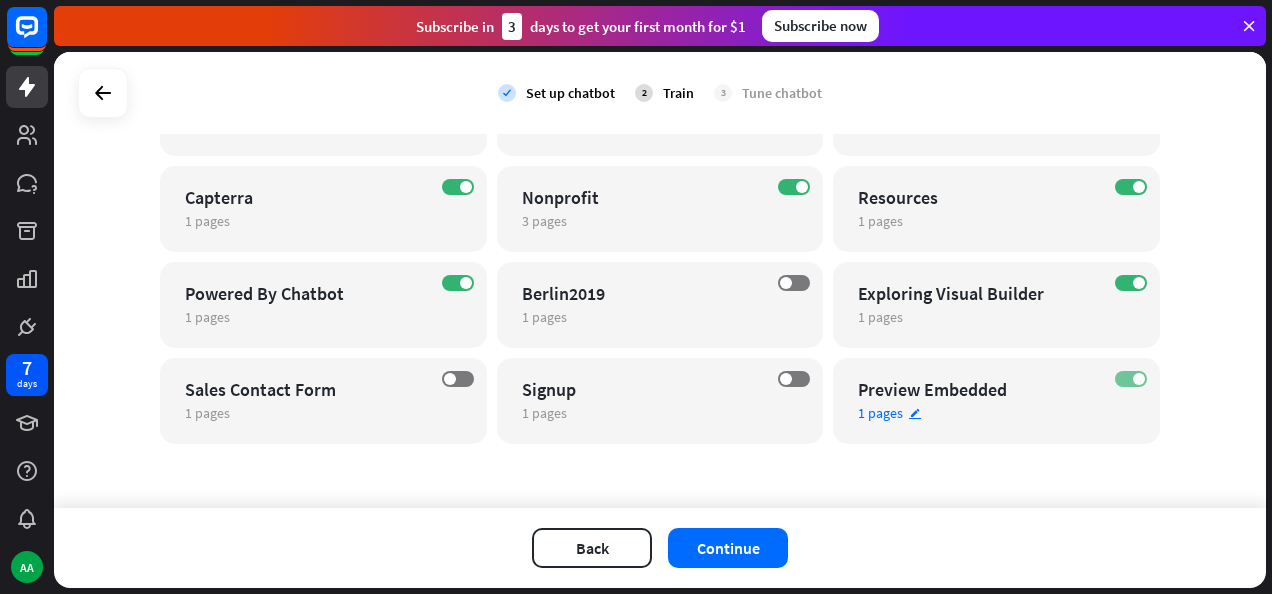 click at bounding box center [1139, 379] 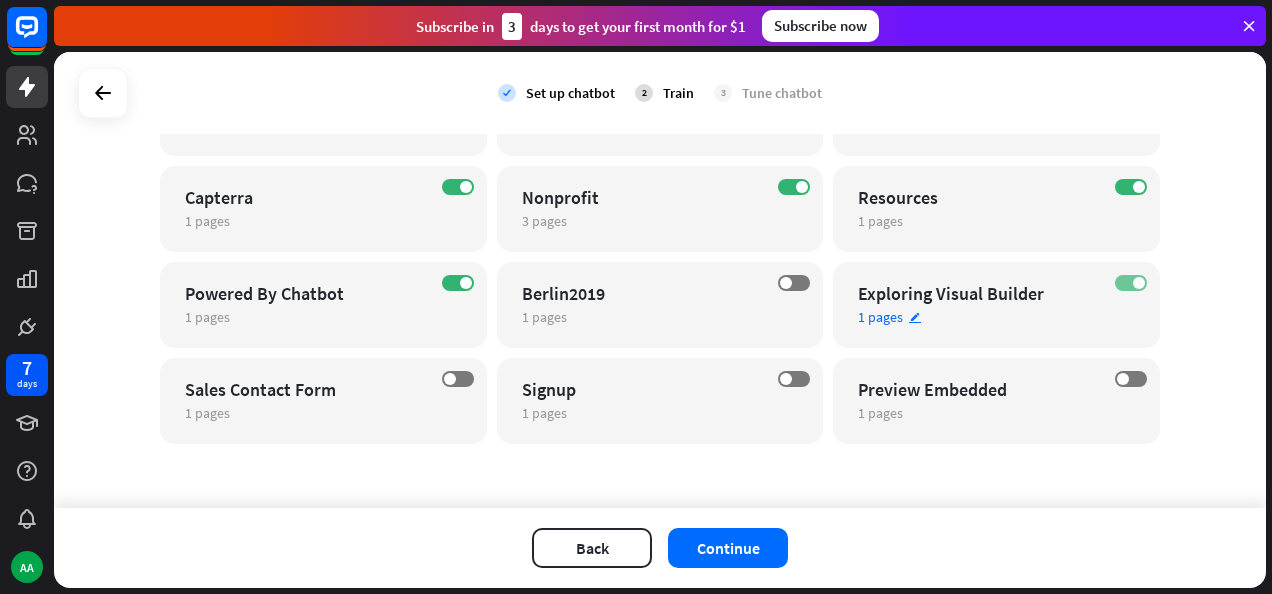 click on "ON" at bounding box center [1131, 283] 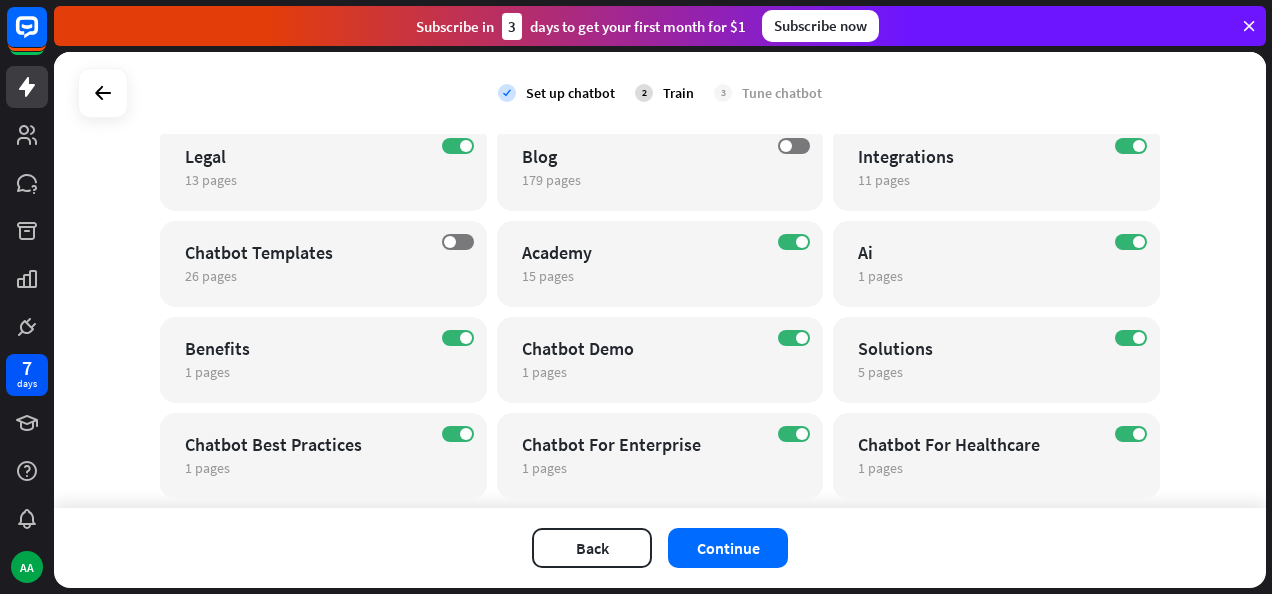 scroll, scrollTop: 380, scrollLeft: 0, axis: vertical 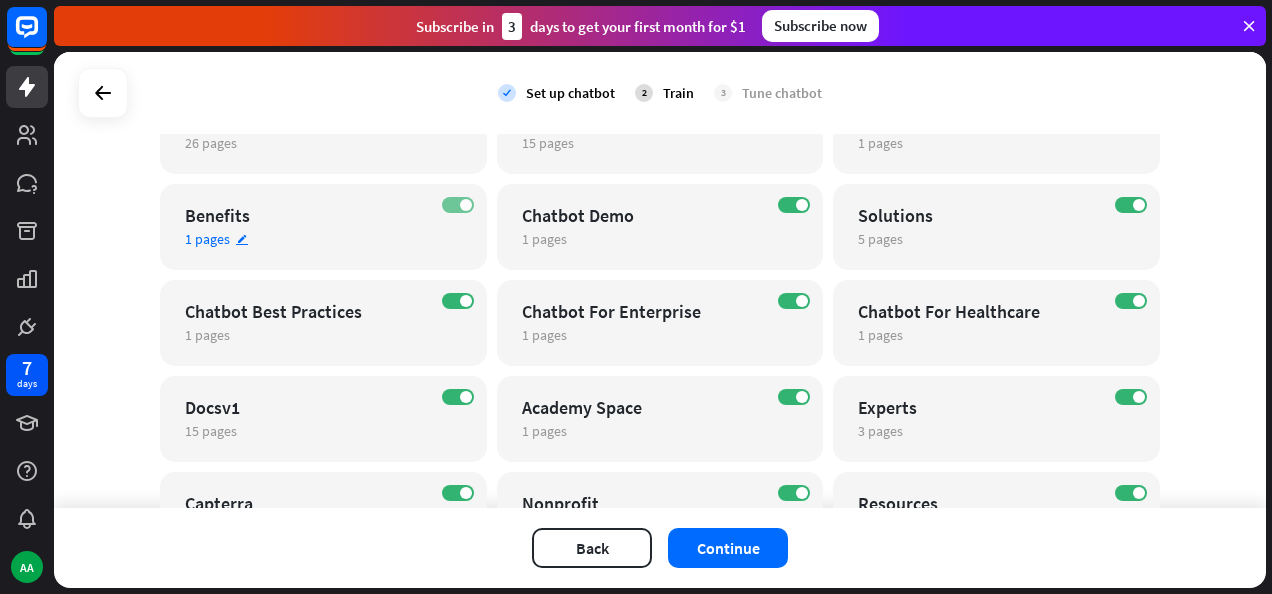 click at bounding box center [466, 205] 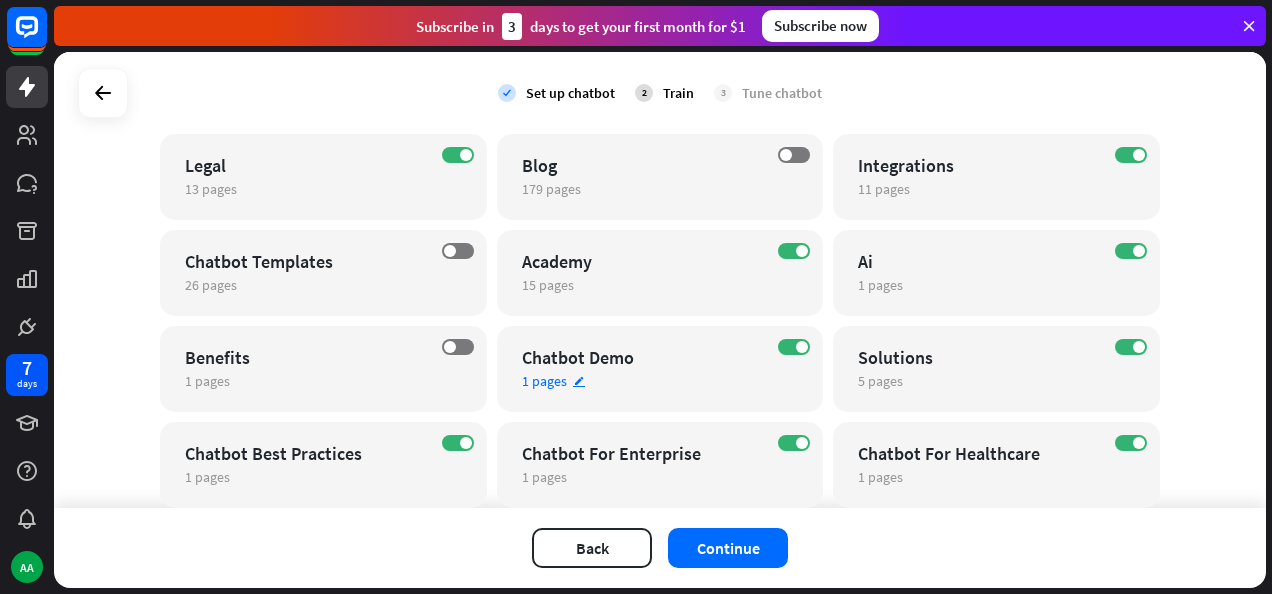 scroll, scrollTop: 298, scrollLeft: 0, axis: vertical 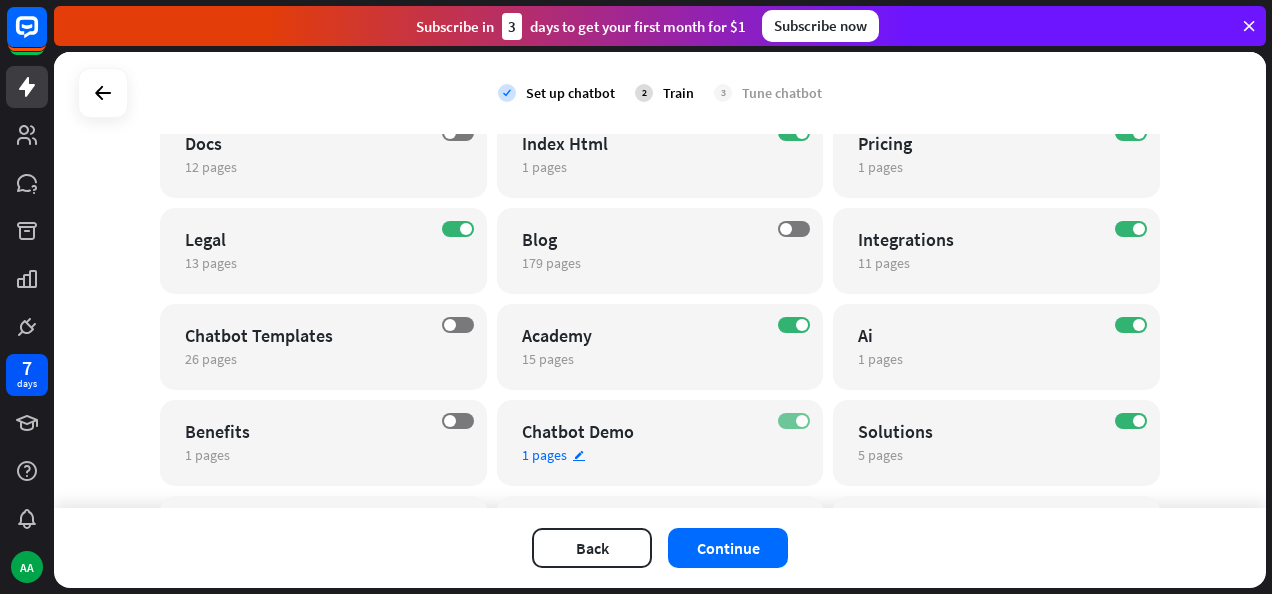 click on "ON" at bounding box center [794, 421] 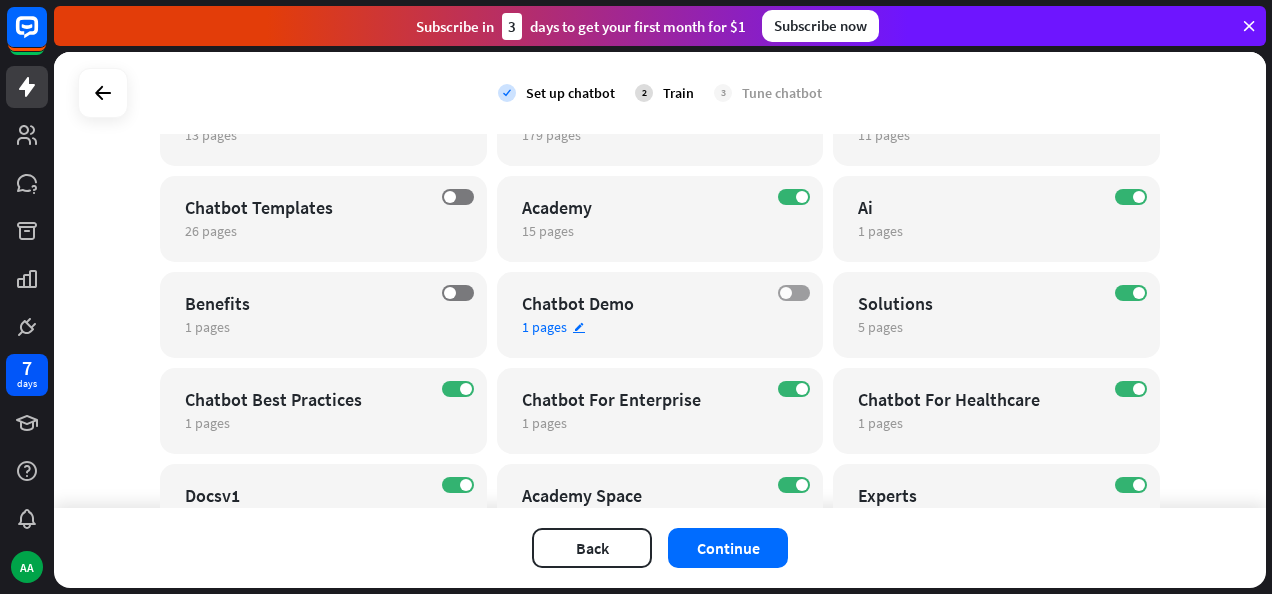 scroll, scrollTop: 427, scrollLeft: 0, axis: vertical 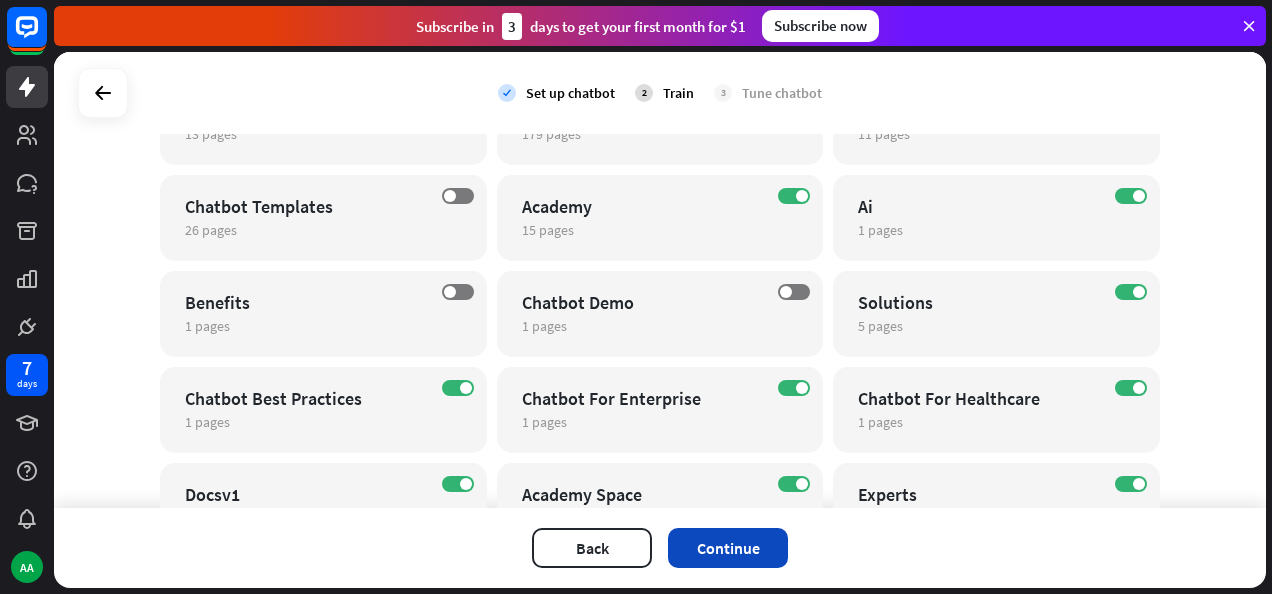 click on "Continue" at bounding box center (728, 548) 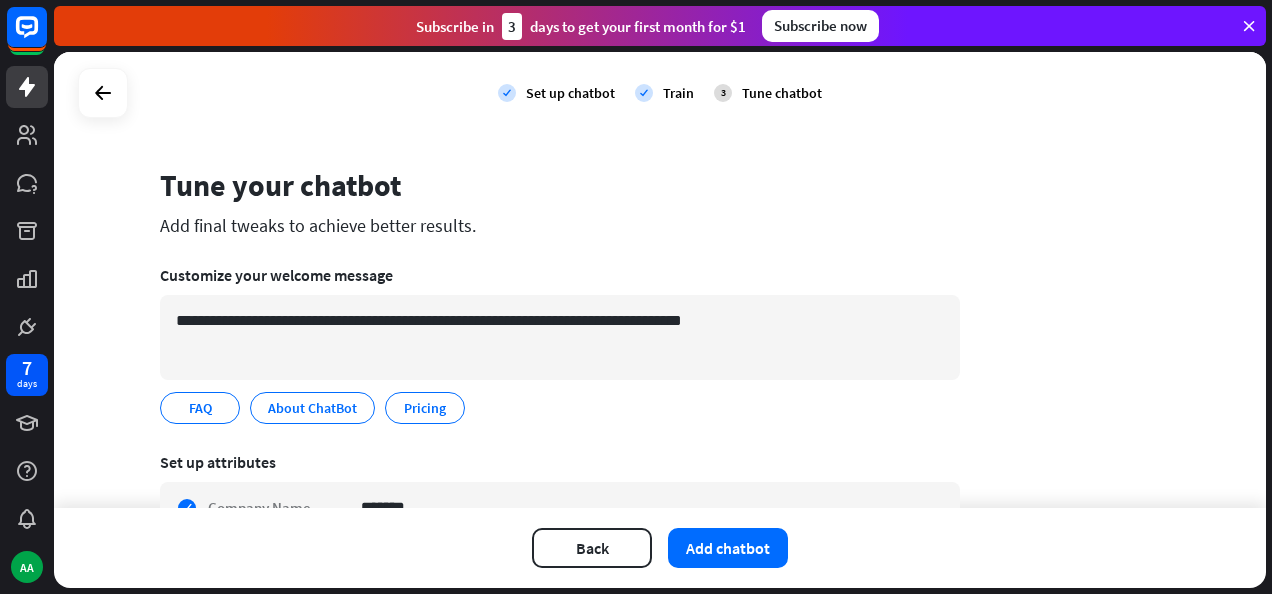 scroll, scrollTop: 0, scrollLeft: 0, axis: both 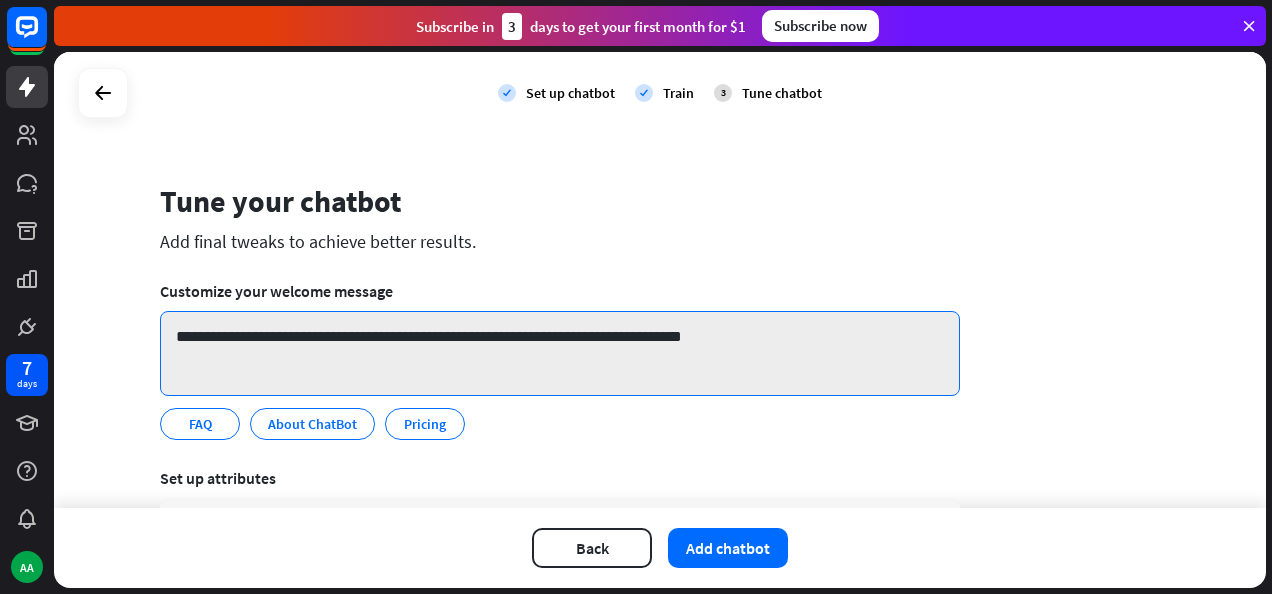 click on "**********" at bounding box center (560, 353) 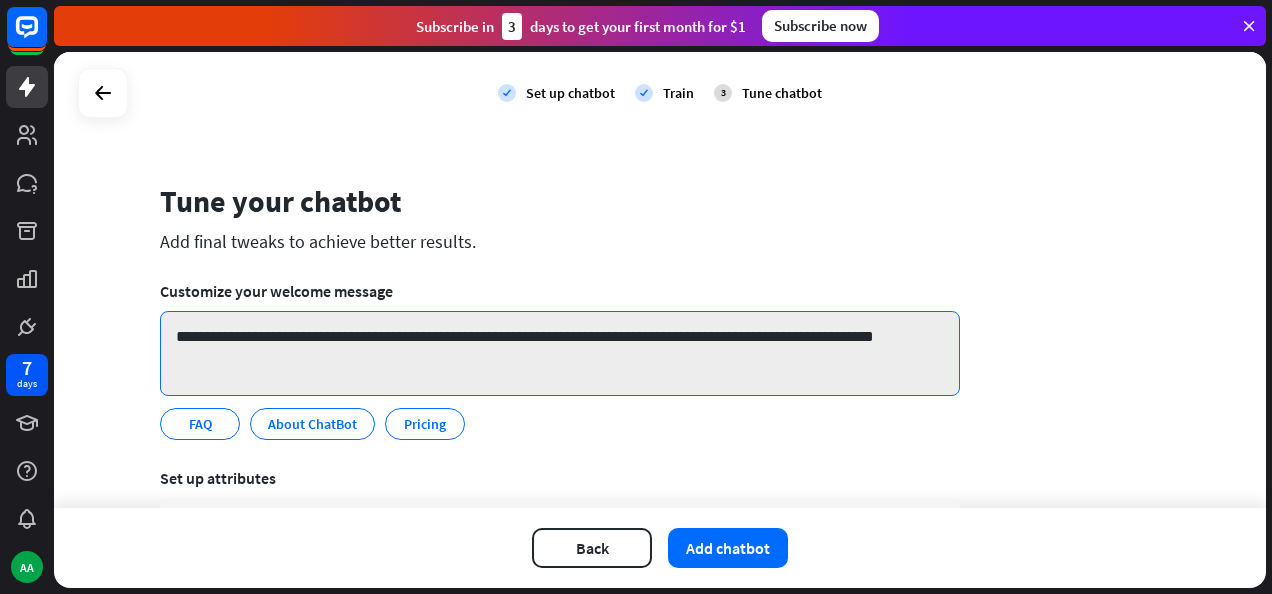 scroll, scrollTop: 187, scrollLeft: 0, axis: vertical 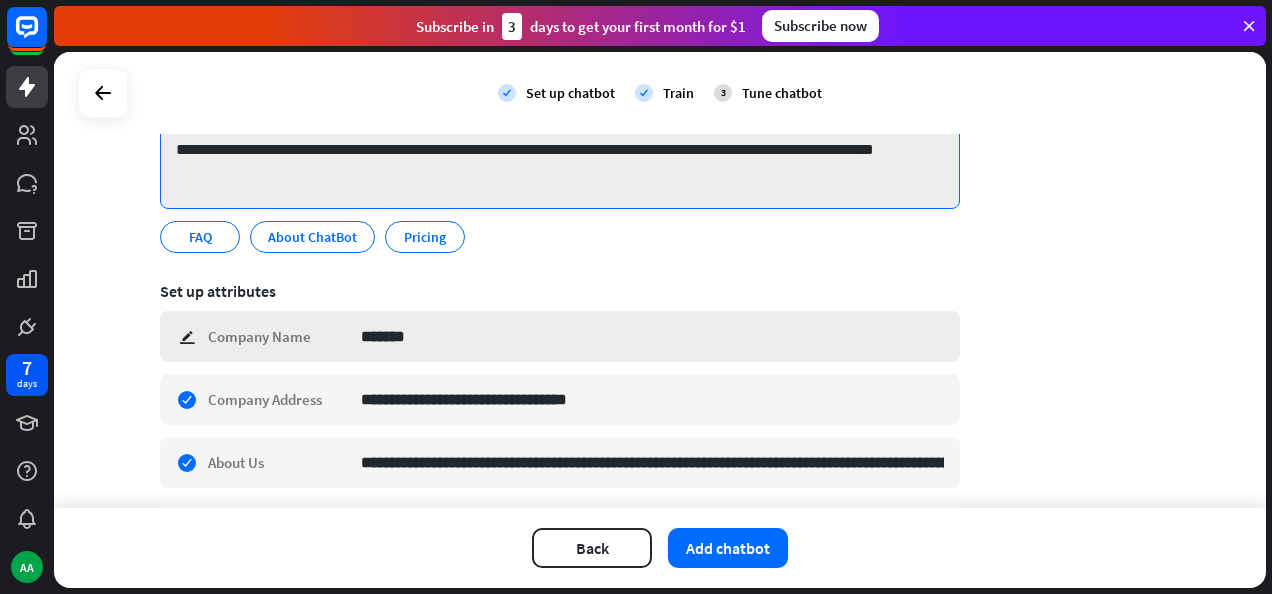 type on "**********" 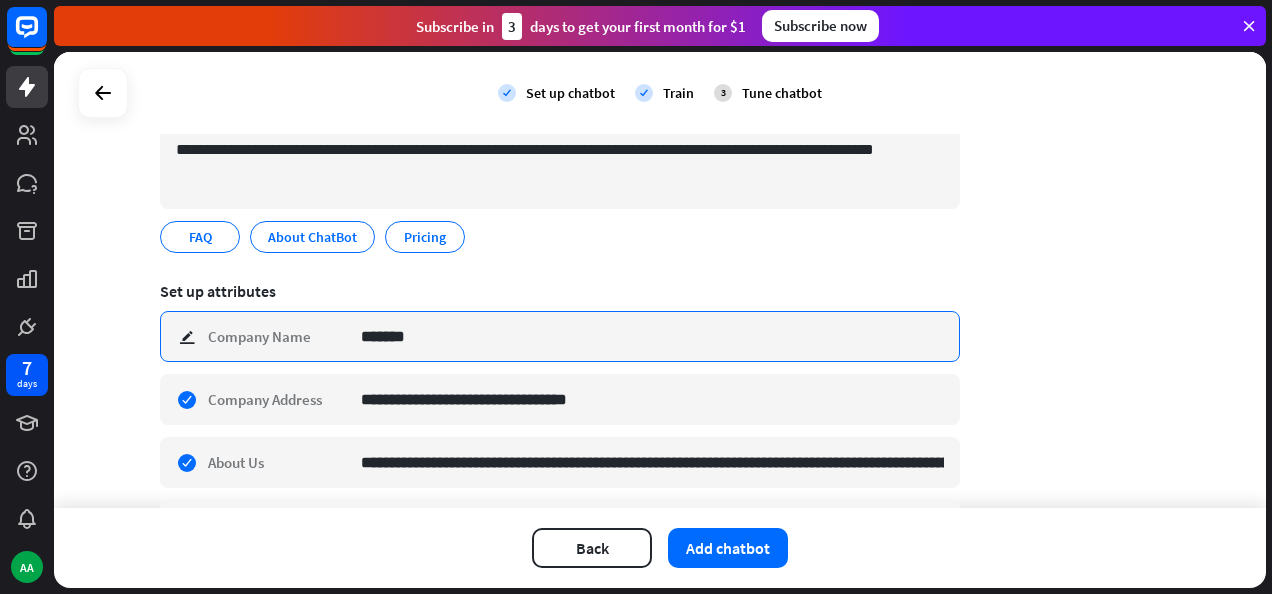 click on "*******" at bounding box center [652, 336] 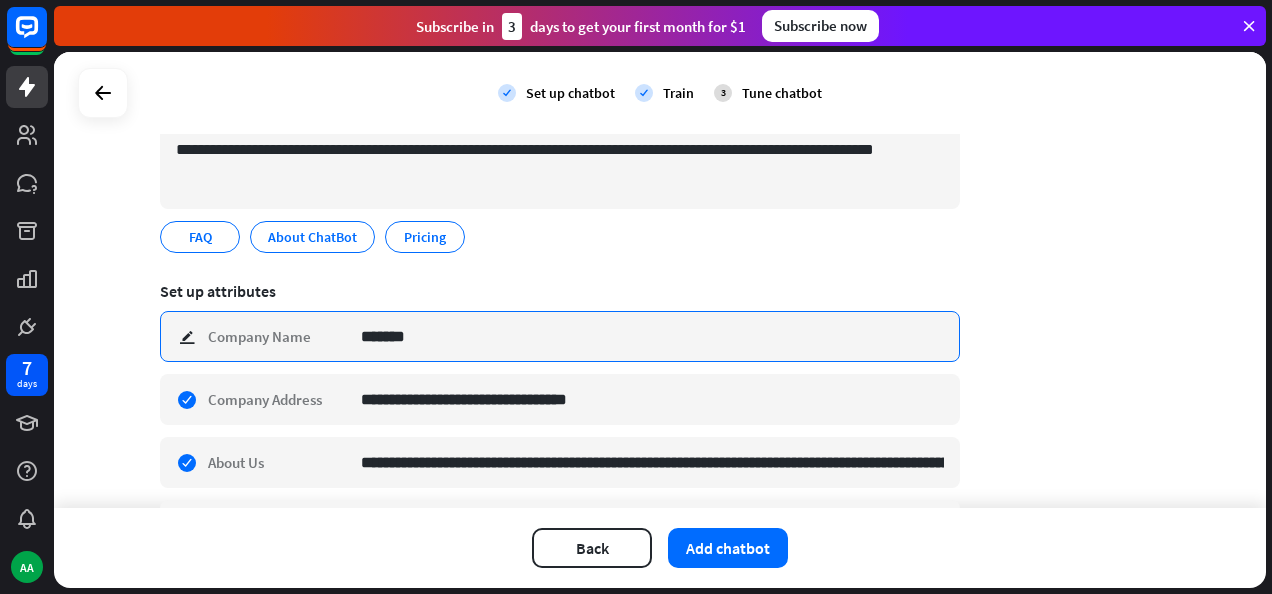 click on "*******" at bounding box center [652, 336] 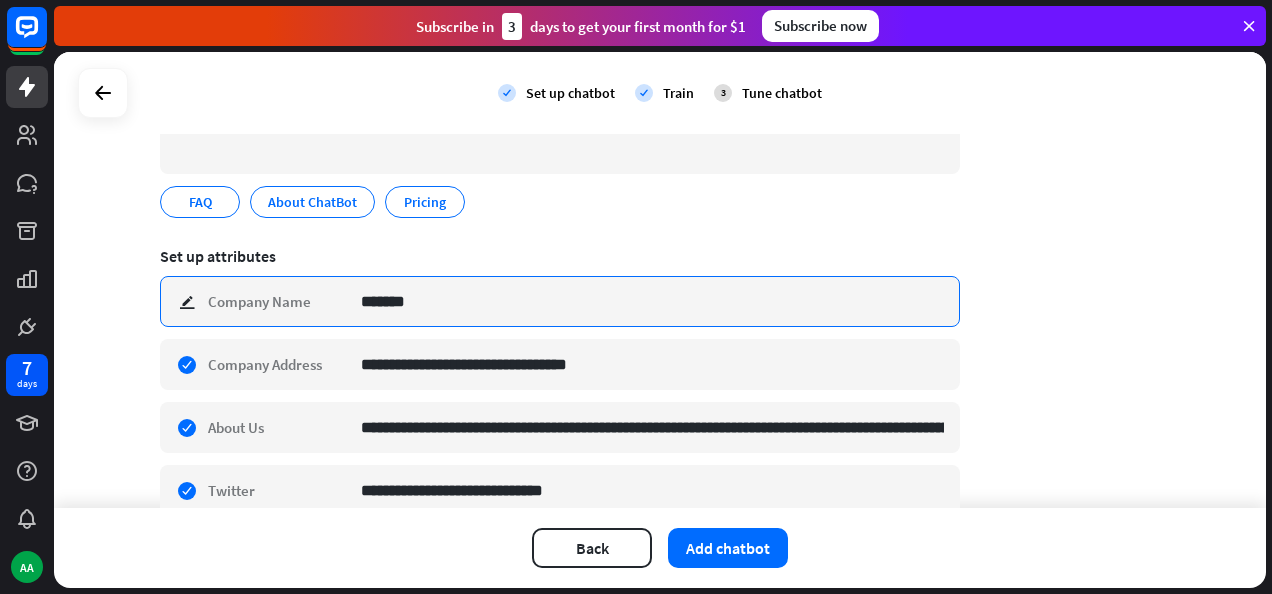 scroll, scrollTop: 220, scrollLeft: 0, axis: vertical 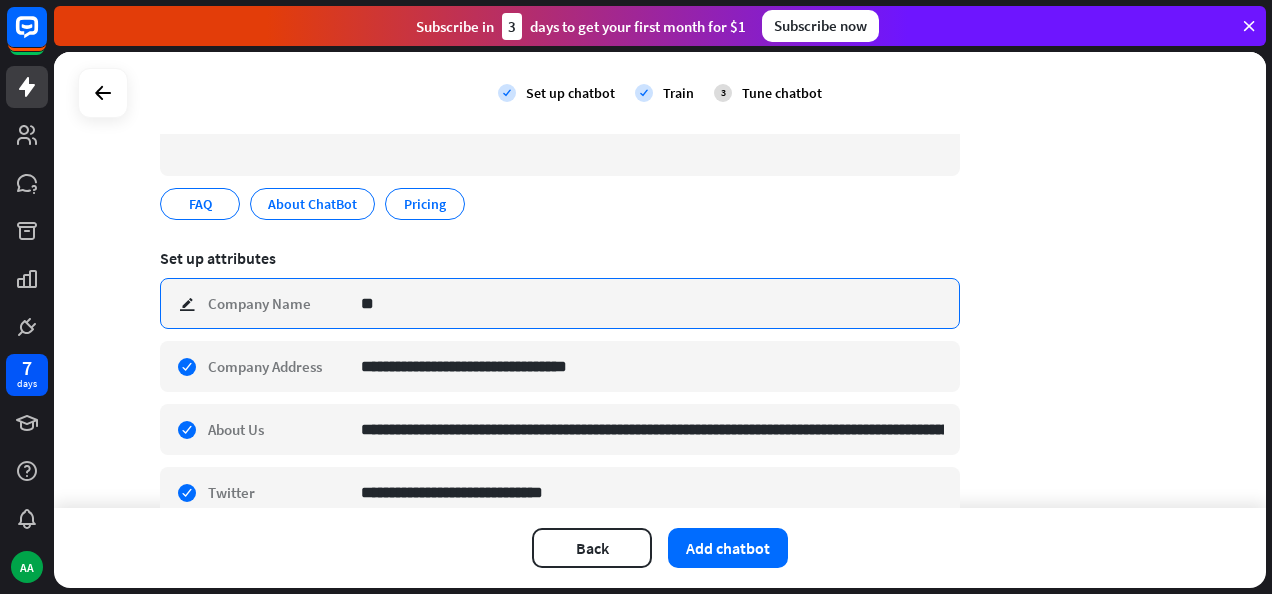 type on "*" 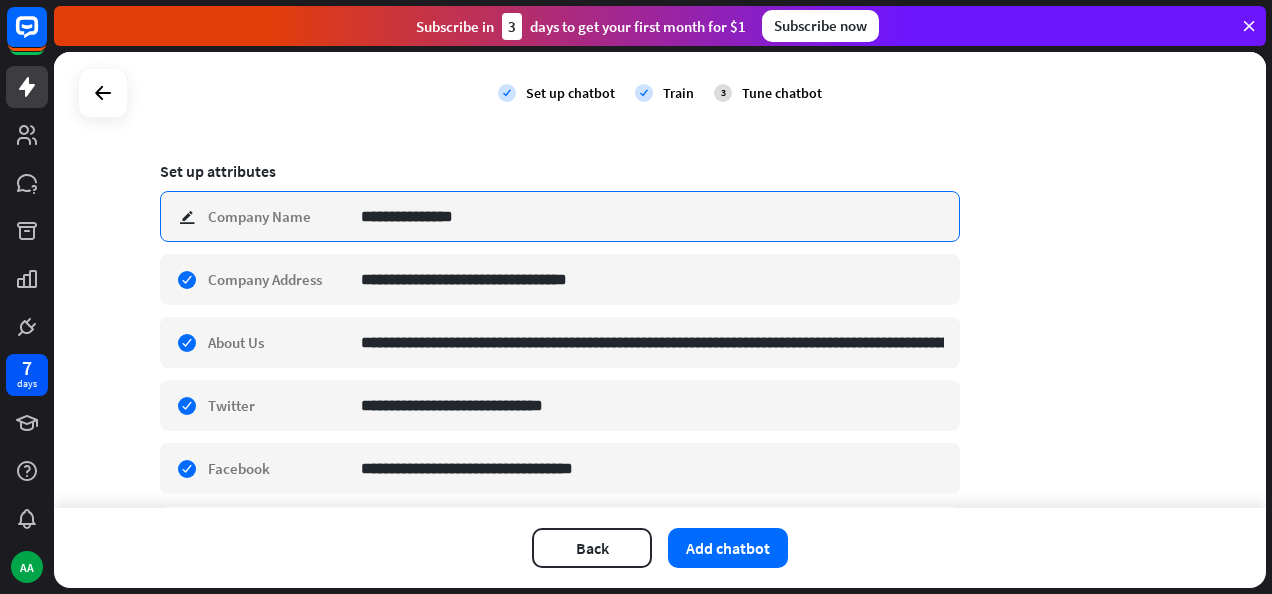 scroll, scrollTop: 303, scrollLeft: 0, axis: vertical 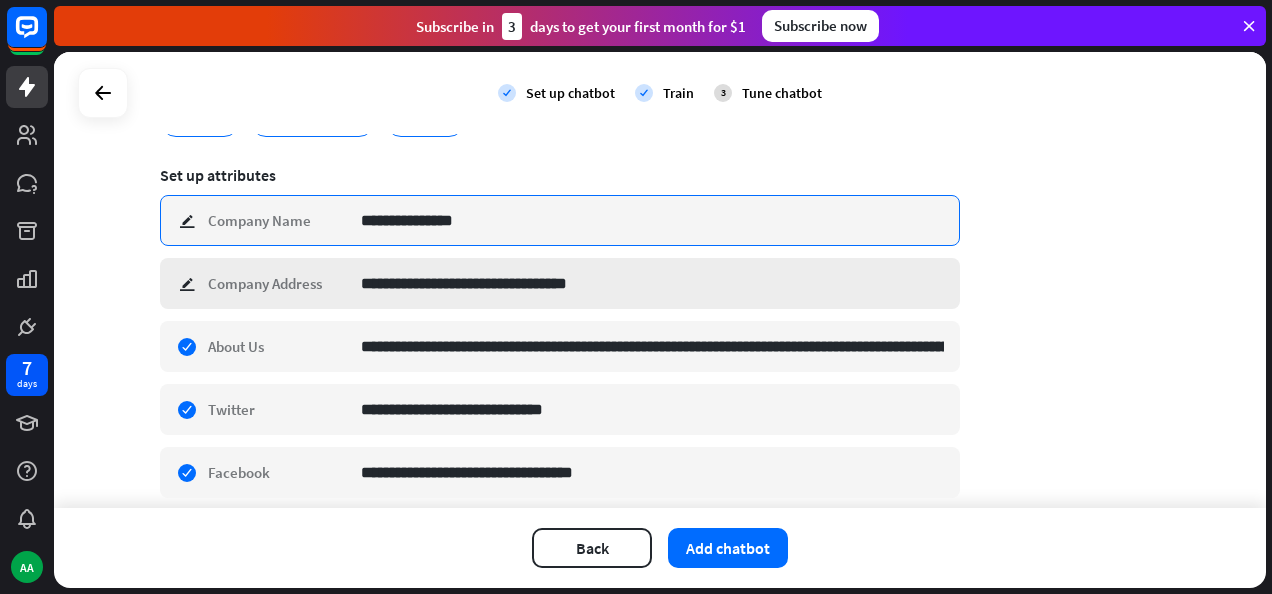 type on "**********" 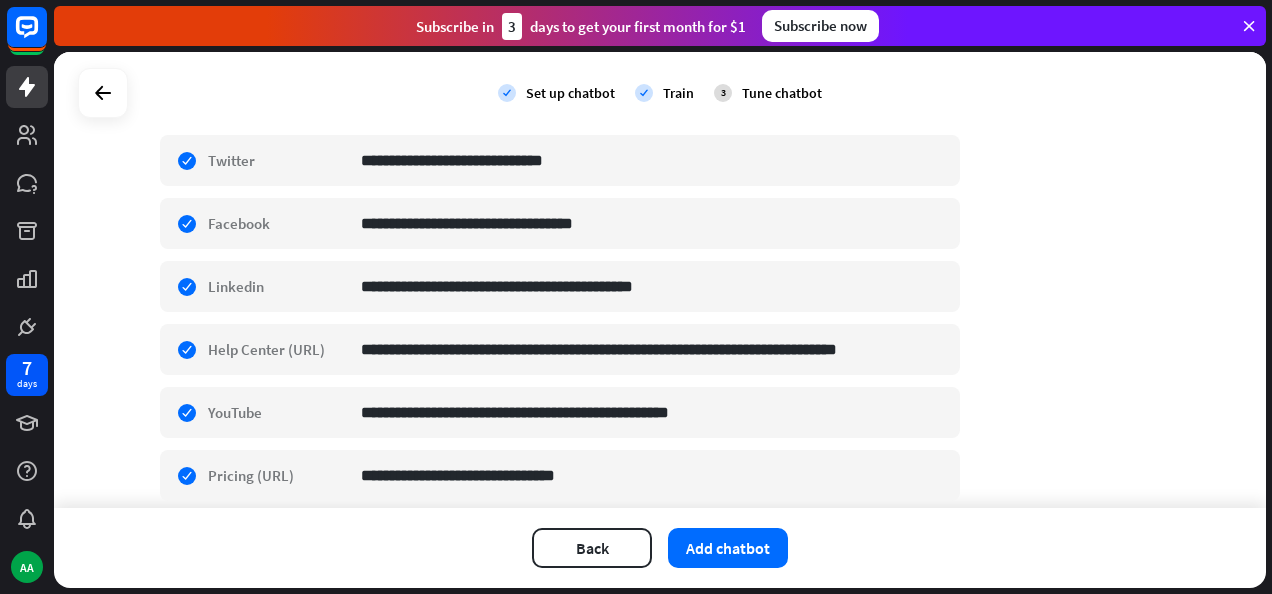 scroll, scrollTop: 874, scrollLeft: 0, axis: vertical 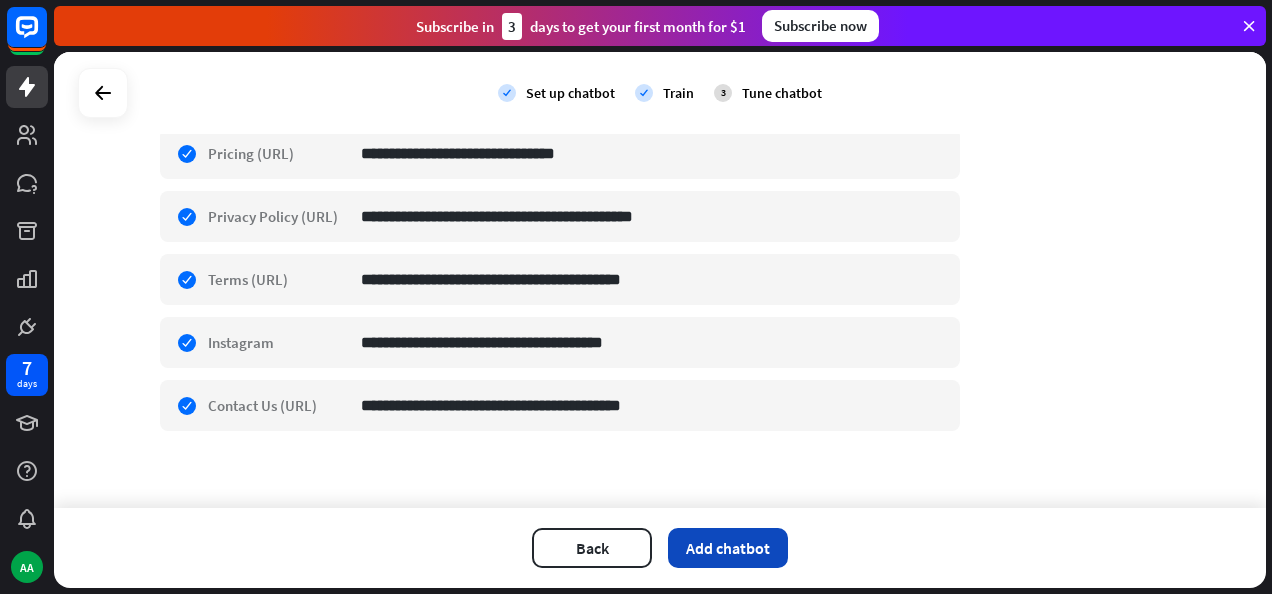 click on "Add chatbot" at bounding box center [728, 548] 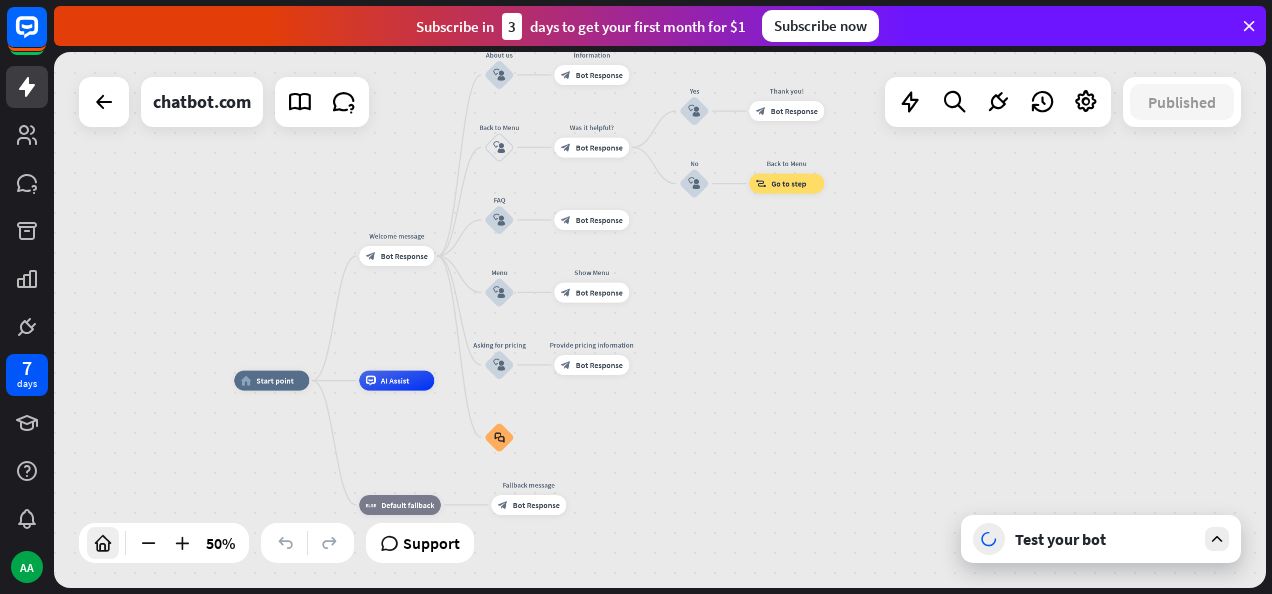 click at bounding box center (103, 543) 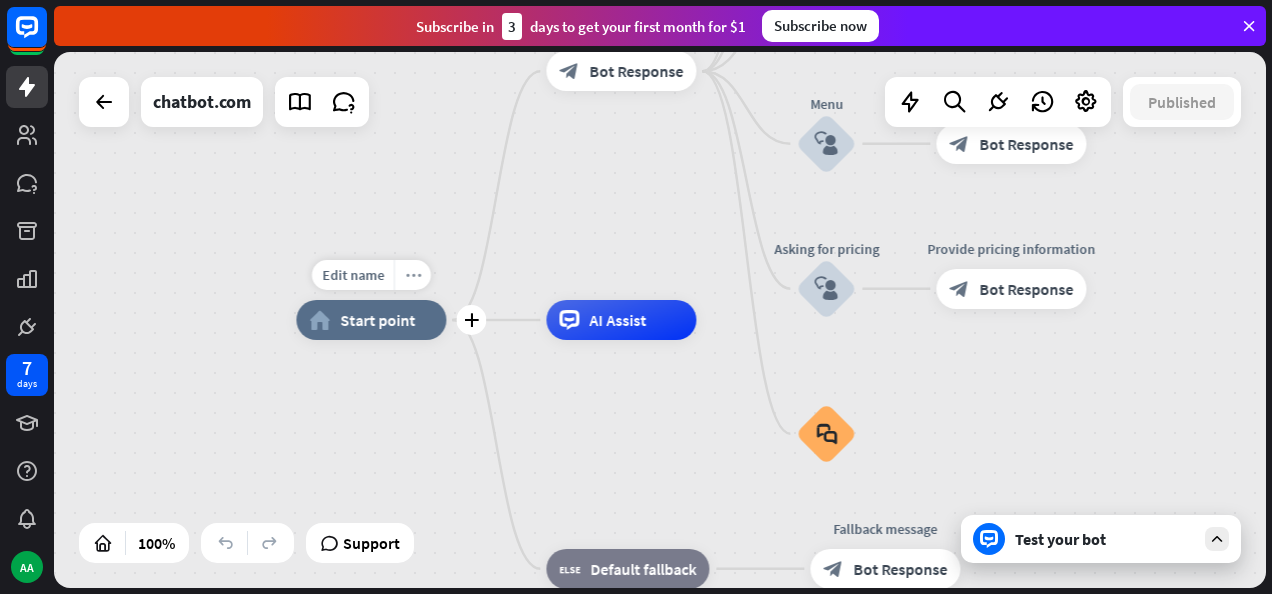 click on "more_horiz" at bounding box center [413, 275] 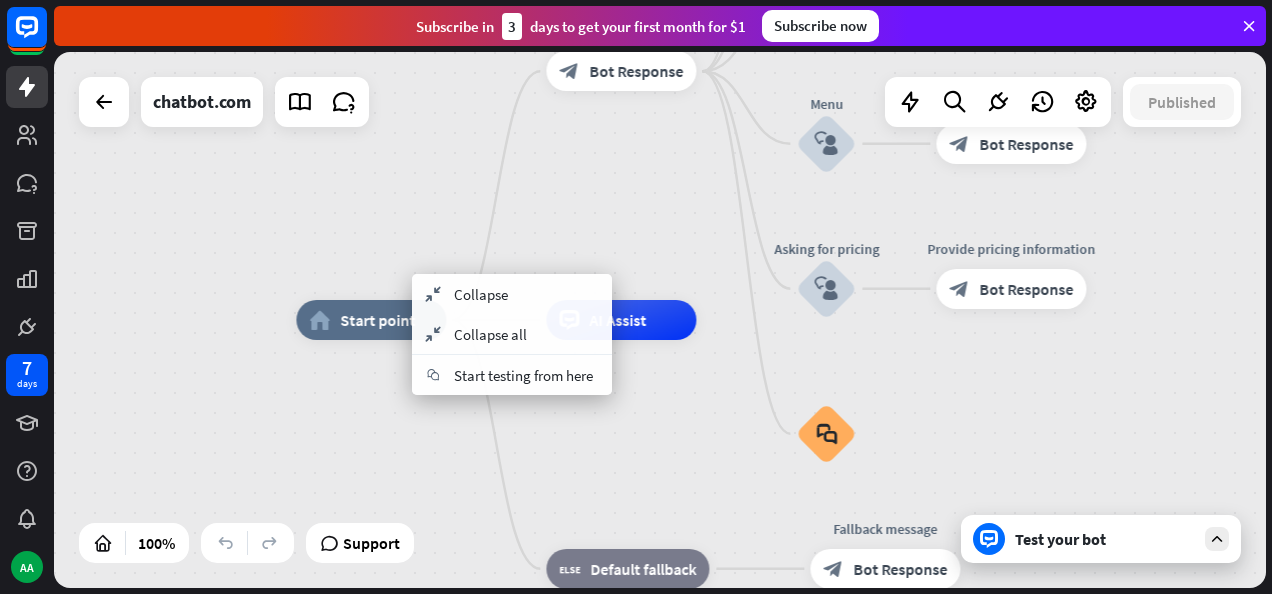 click on "home_2   Start point                 Welcome message   block_bot_response   Bot Response                 About us   block_user_input                 Provide company information   block_bot_response   Bot Response                 Back to Menu   block_user_input                 Was it helpful?   block_bot_response   Bot Response                 Yes   block_user_input                 Thank you!   block_bot_response   Bot Response                 No   block_user_input                 Back to Menu   block_goto   Go to step                 FAQ   block_user_input                   block_bot_response   Bot Response                 Menu   block_user_input                 Show Menu   block_bot_response   Bot Response                 Asking for pricing   block_user_input                 Provide pricing information   block_bot_response   Bot Response                   block_faq                     AI Assist                   block_fallback   Default fallback                 Fallback message" at bounding box center [660, 320] 